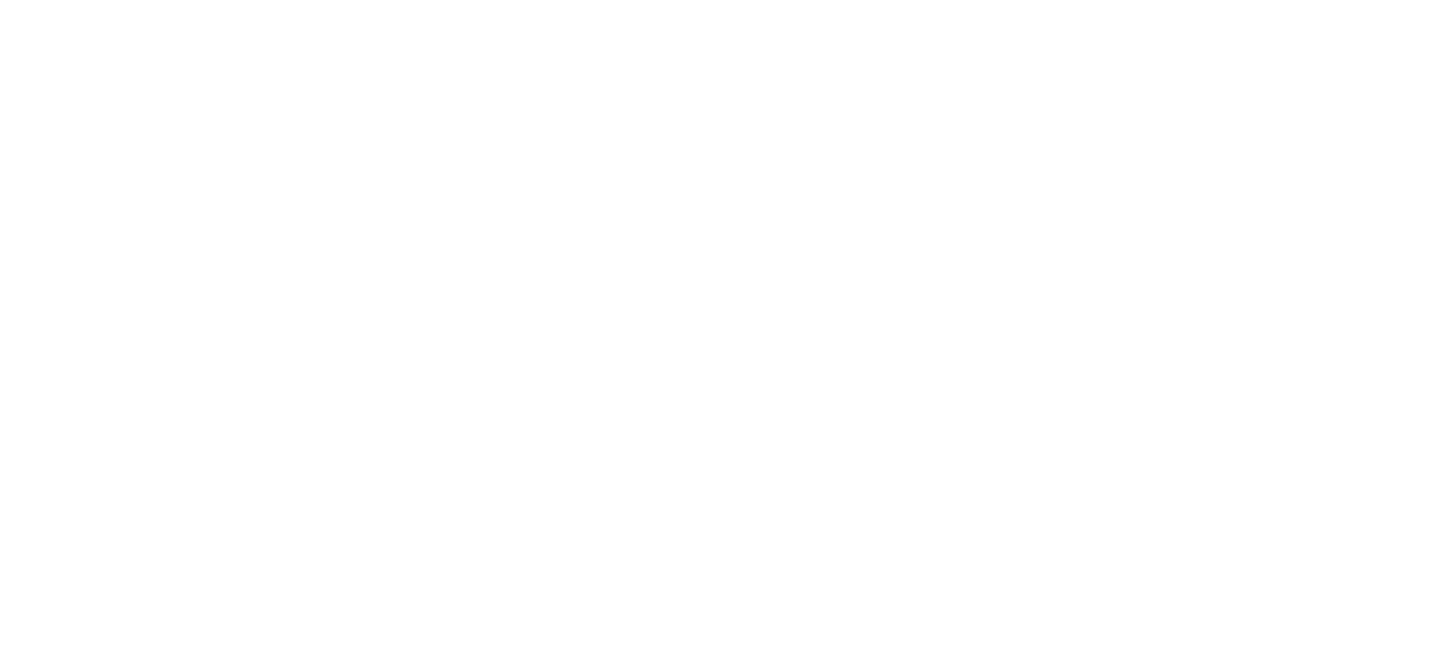 scroll, scrollTop: 0, scrollLeft: 0, axis: both 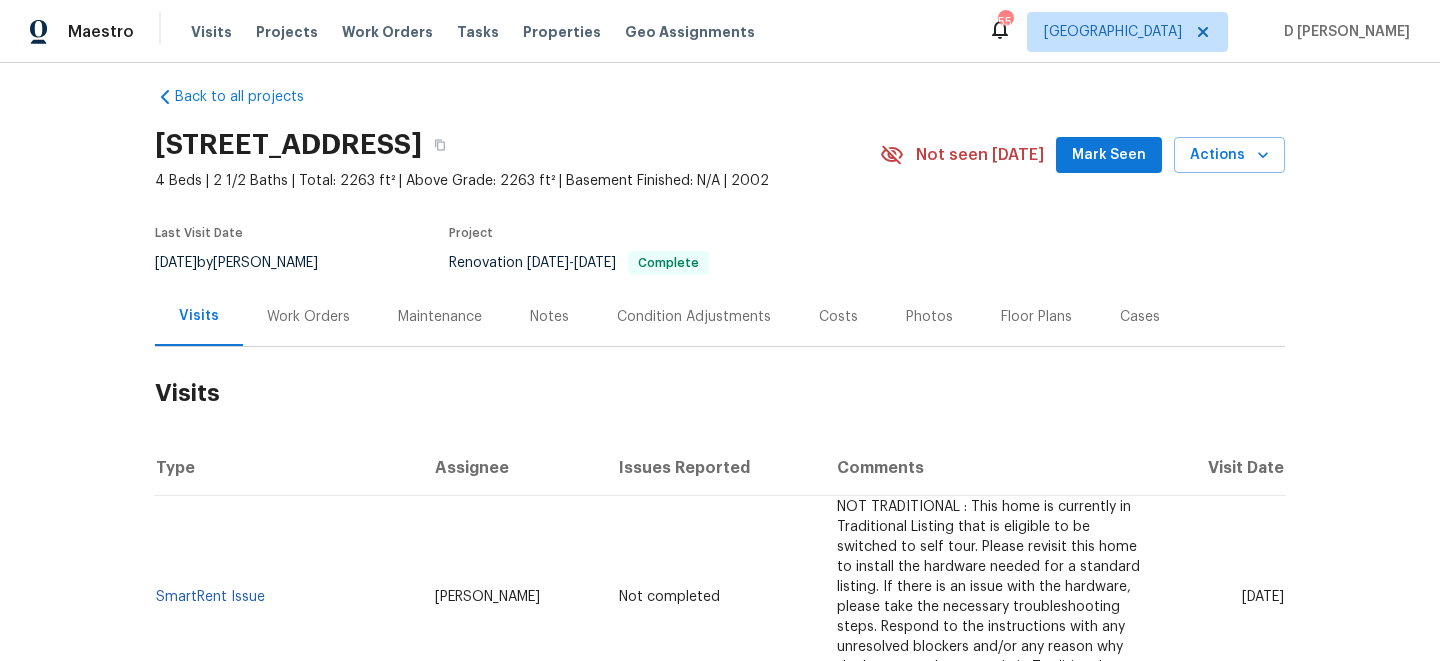 click on "Cases" at bounding box center (1140, 317) 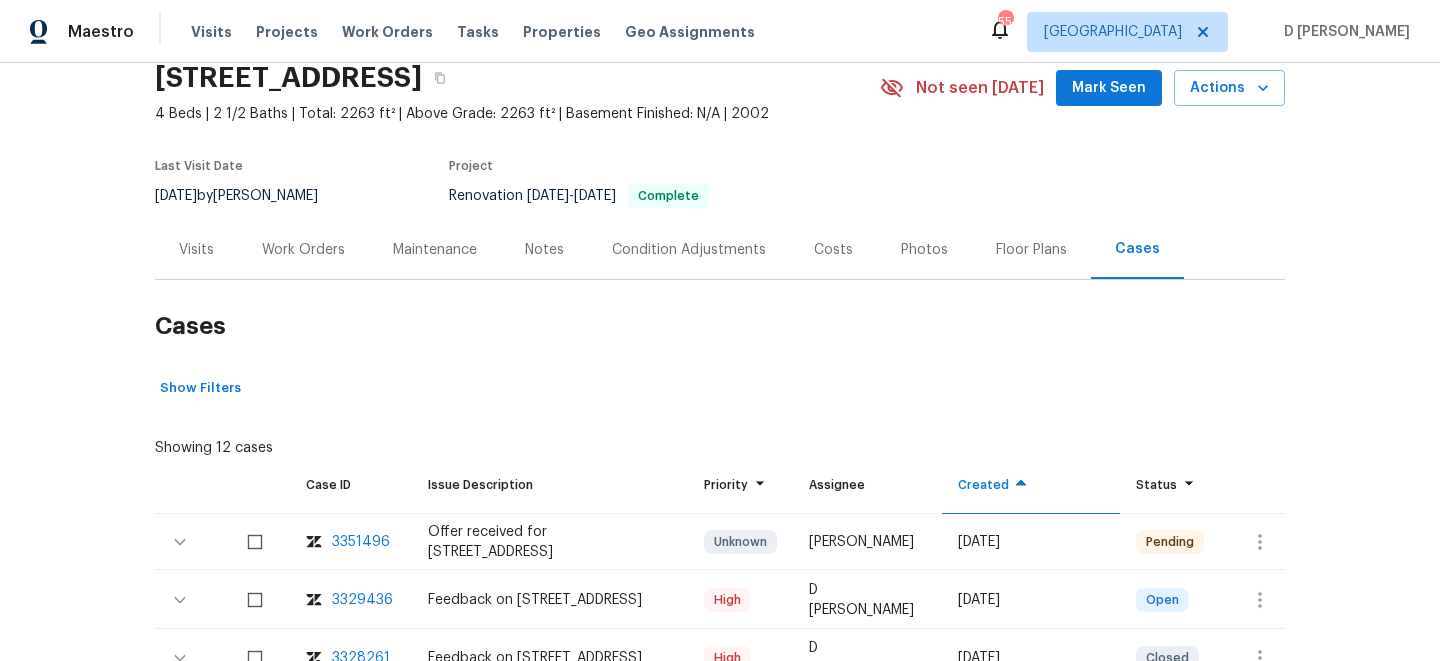 scroll, scrollTop: 229, scrollLeft: 0, axis: vertical 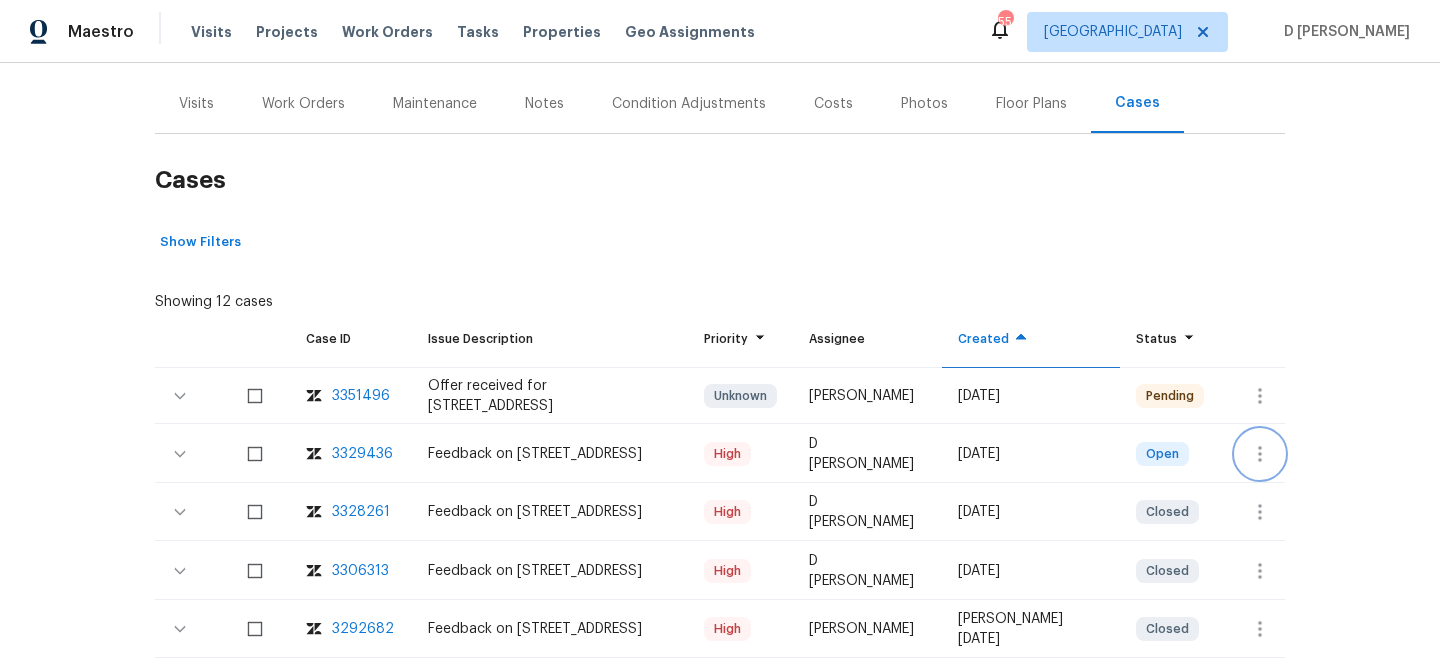 click 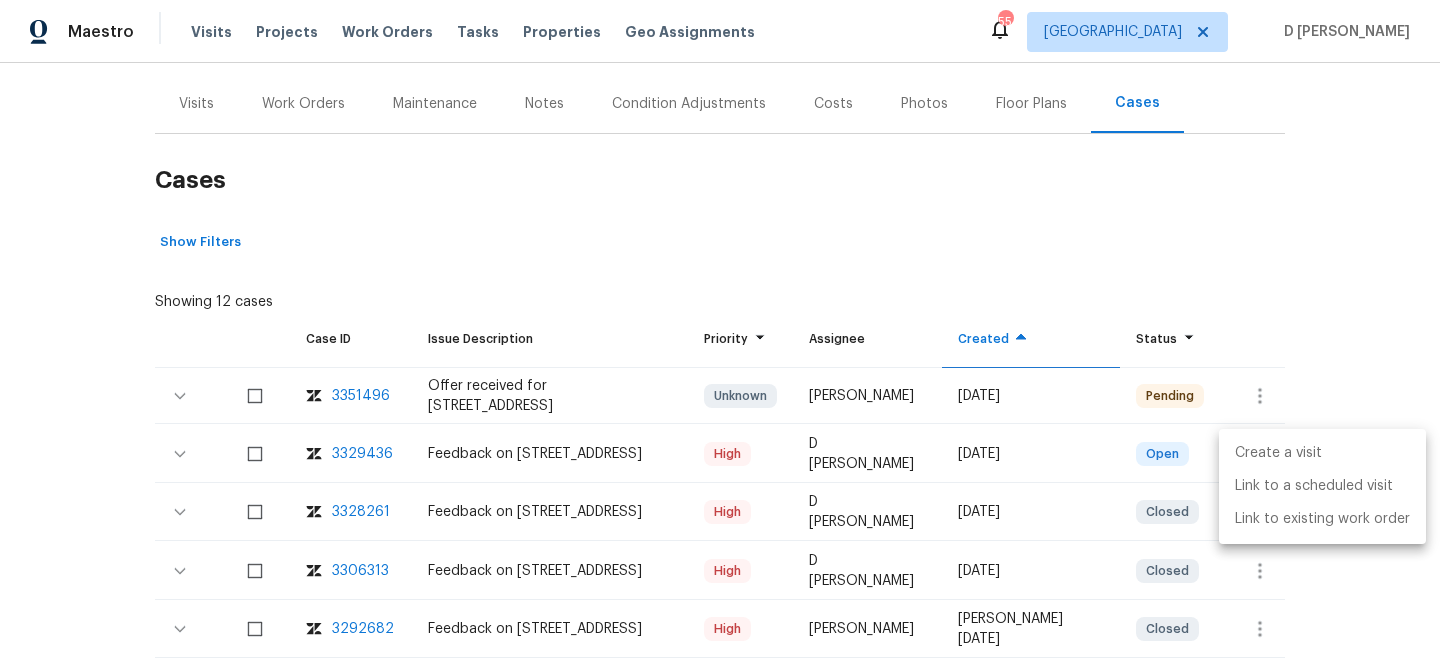 click on "Create a visit" at bounding box center (1322, 453) 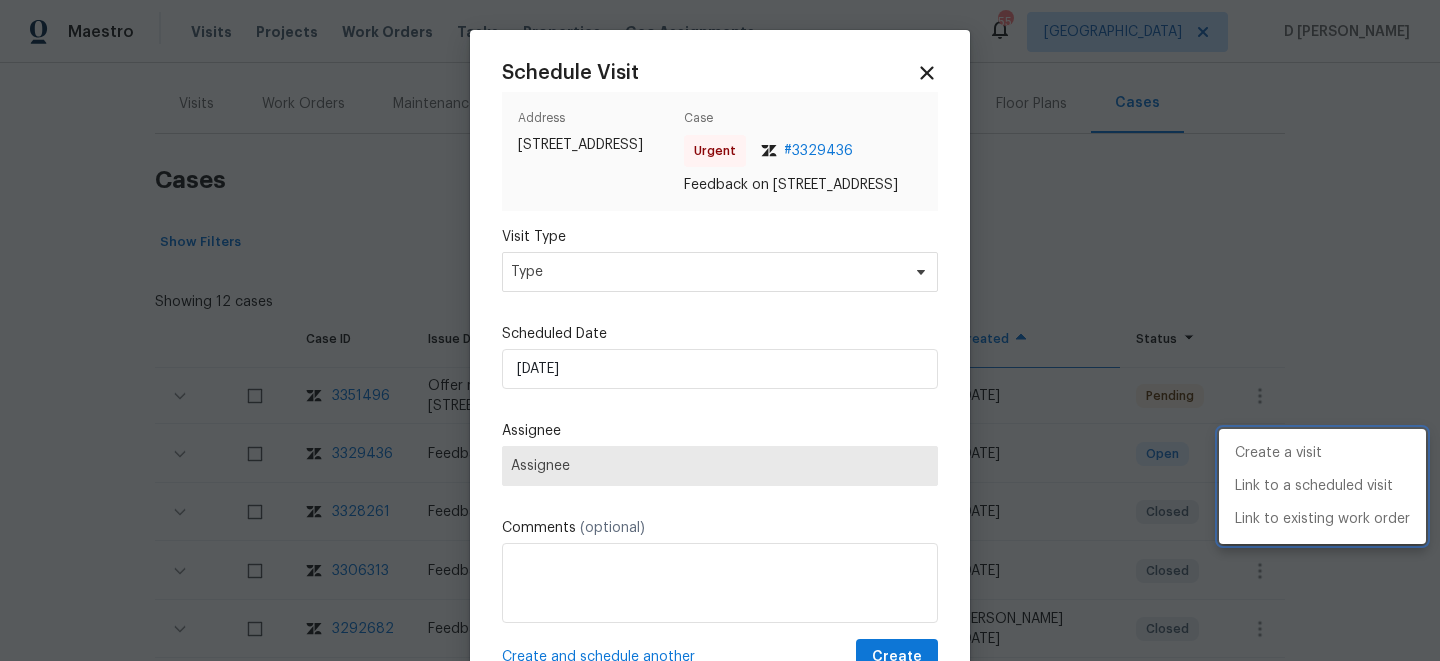 click at bounding box center (720, 330) 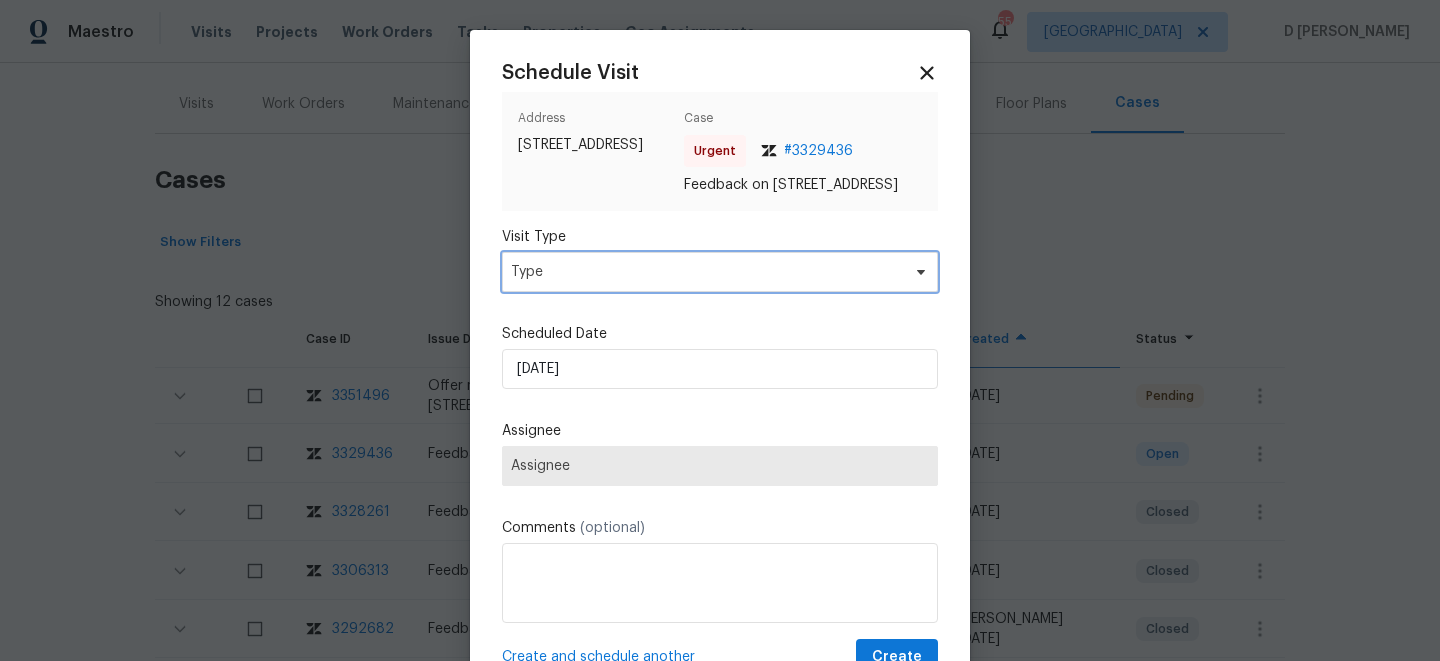 click on "Type" at bounding box center (720, 272) 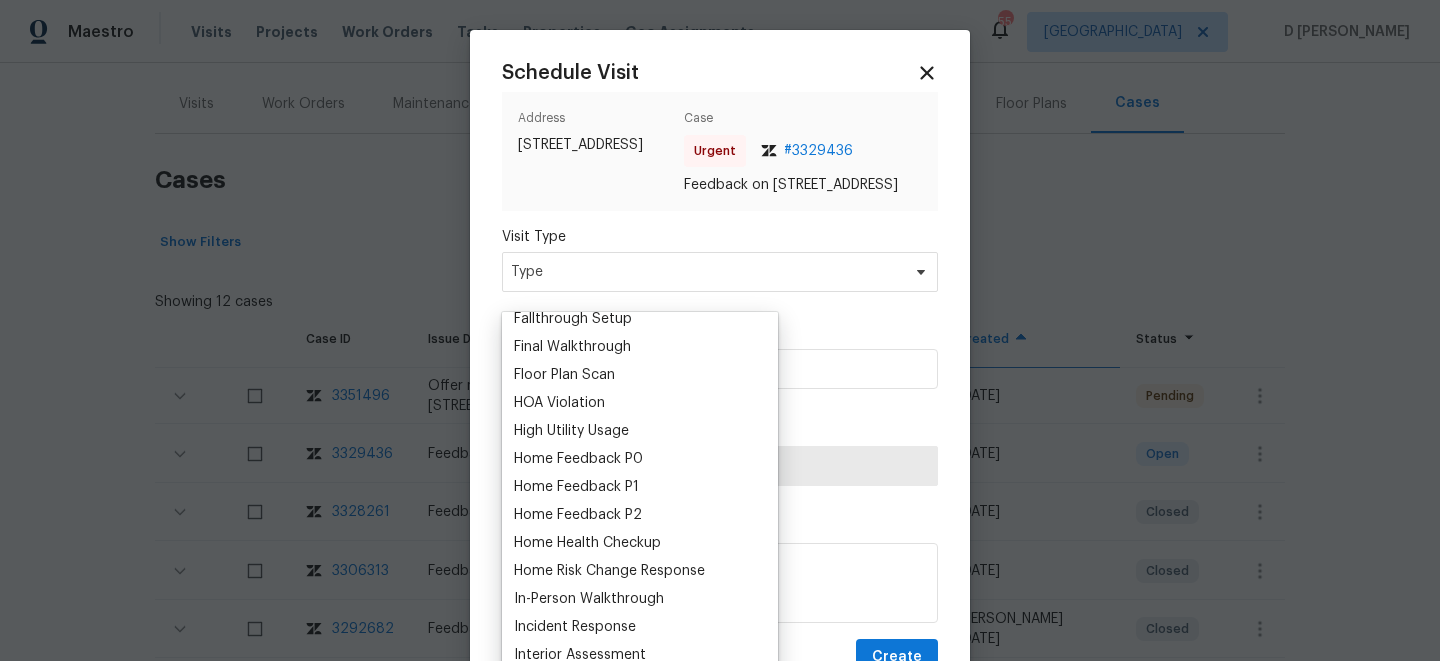 scroll, scrollTop: 510, scrollLeft: 0, axis: vertical 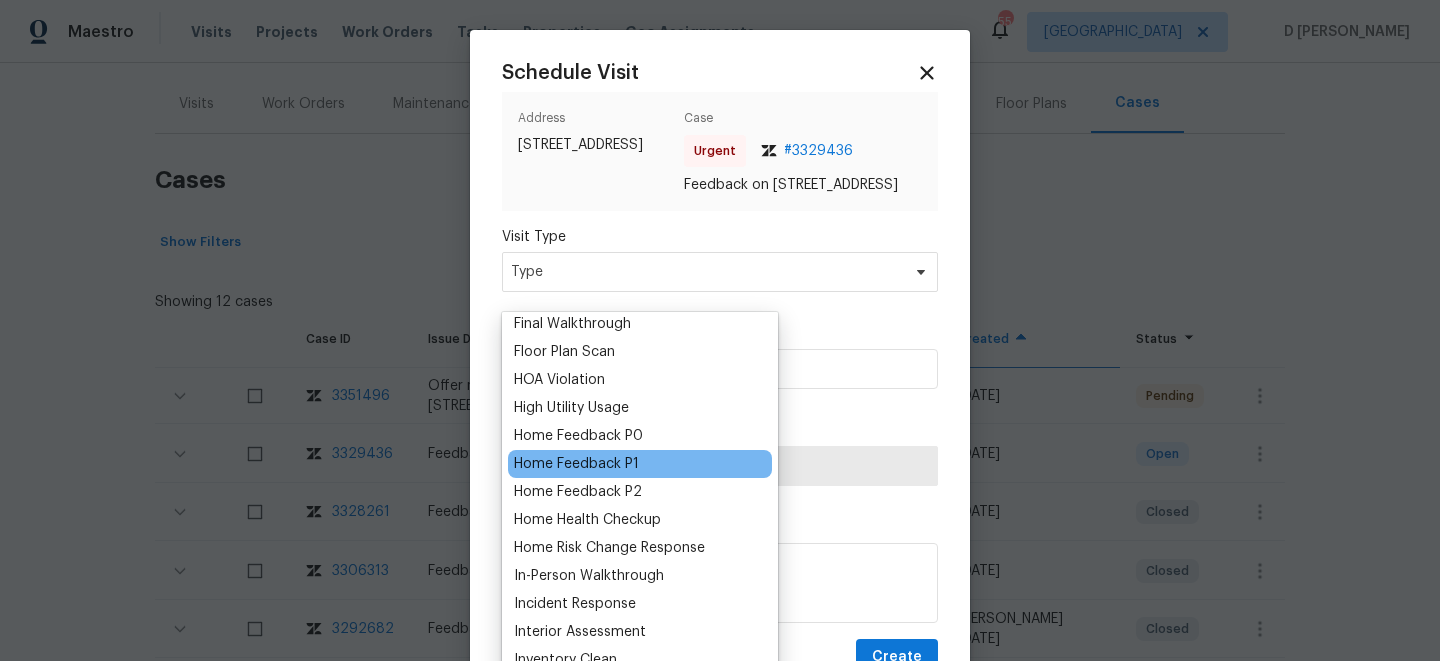 click on "Home Feedback P1" at bounding box center (576, 464) 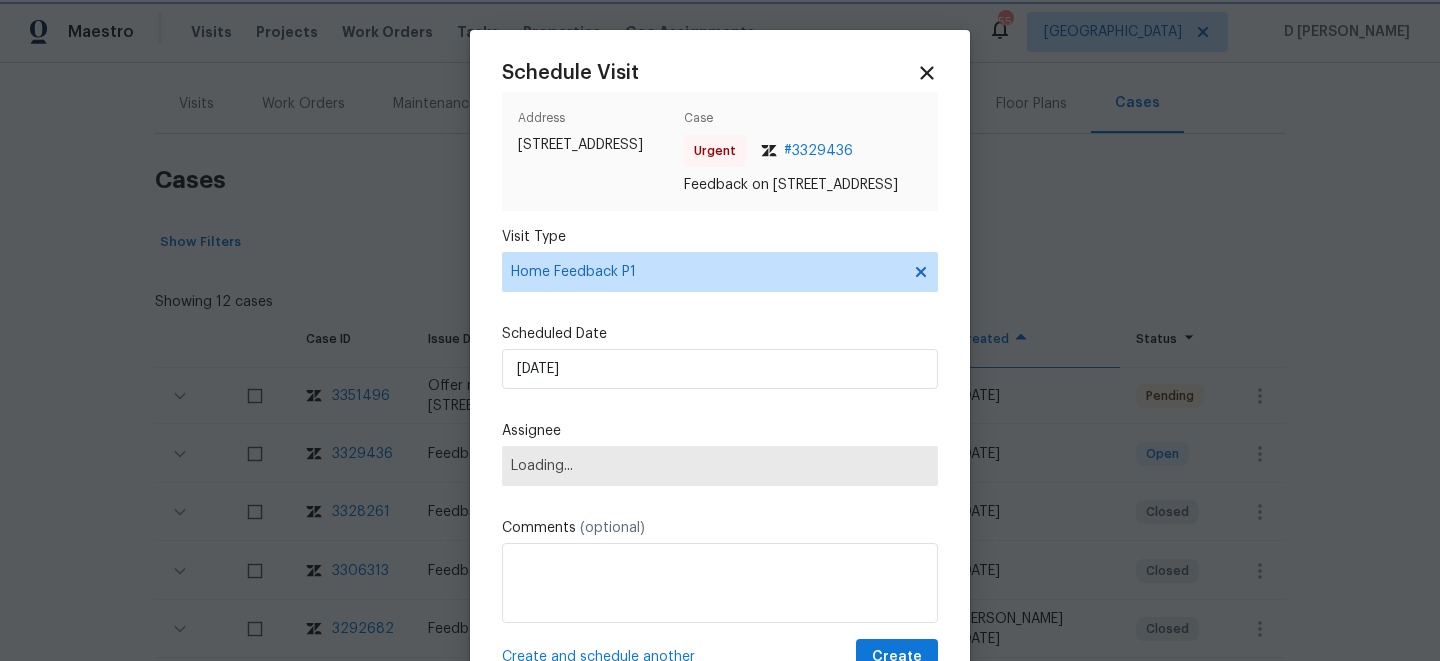 scroll, scrollTop: 96, scrollLeft: 0, axis: vertical 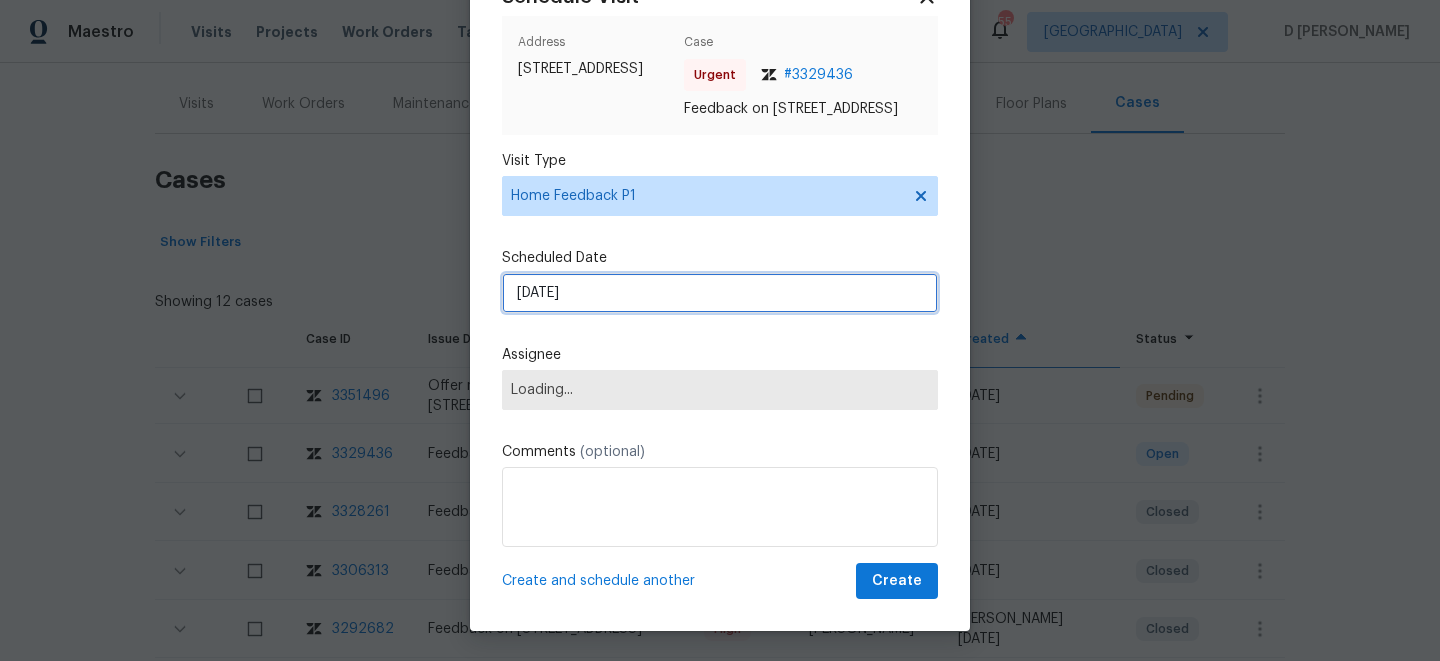 click on "[DATE]" at bounding box center (720, 293) 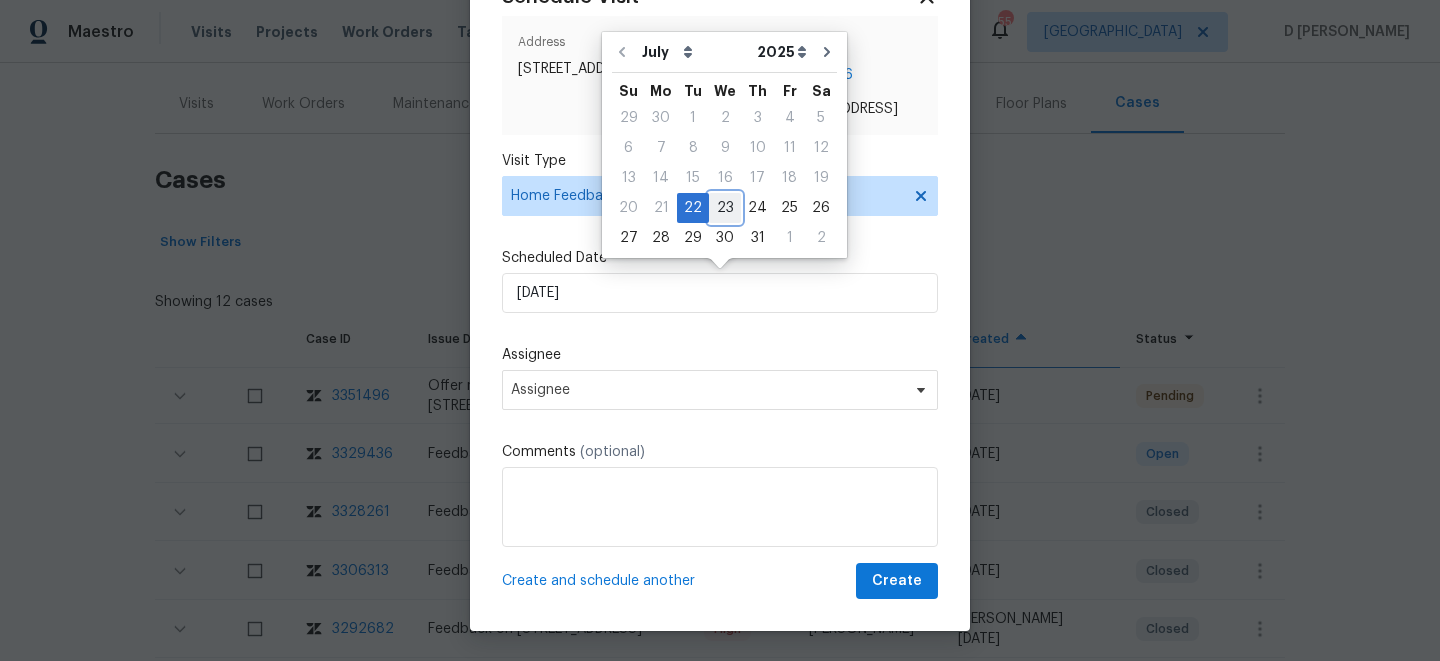 click on "23" at bounding box center [725, 208] 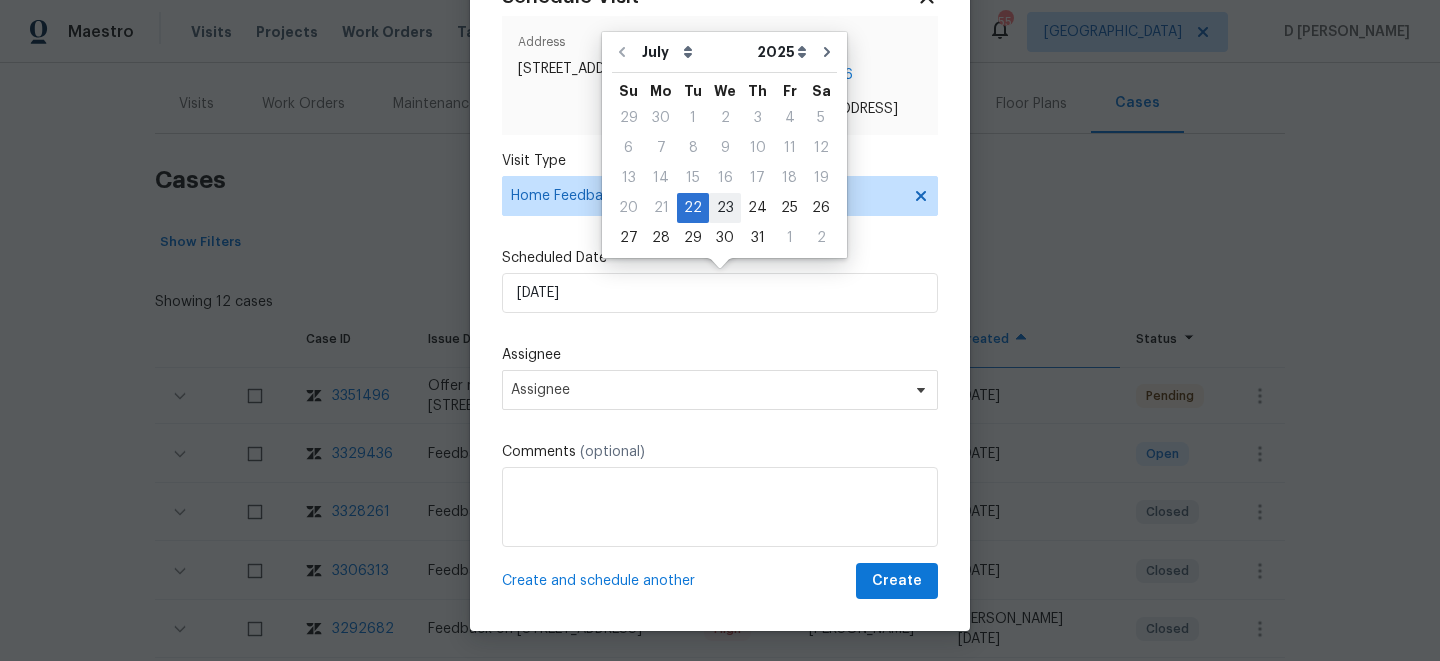 type on "[DATE]" 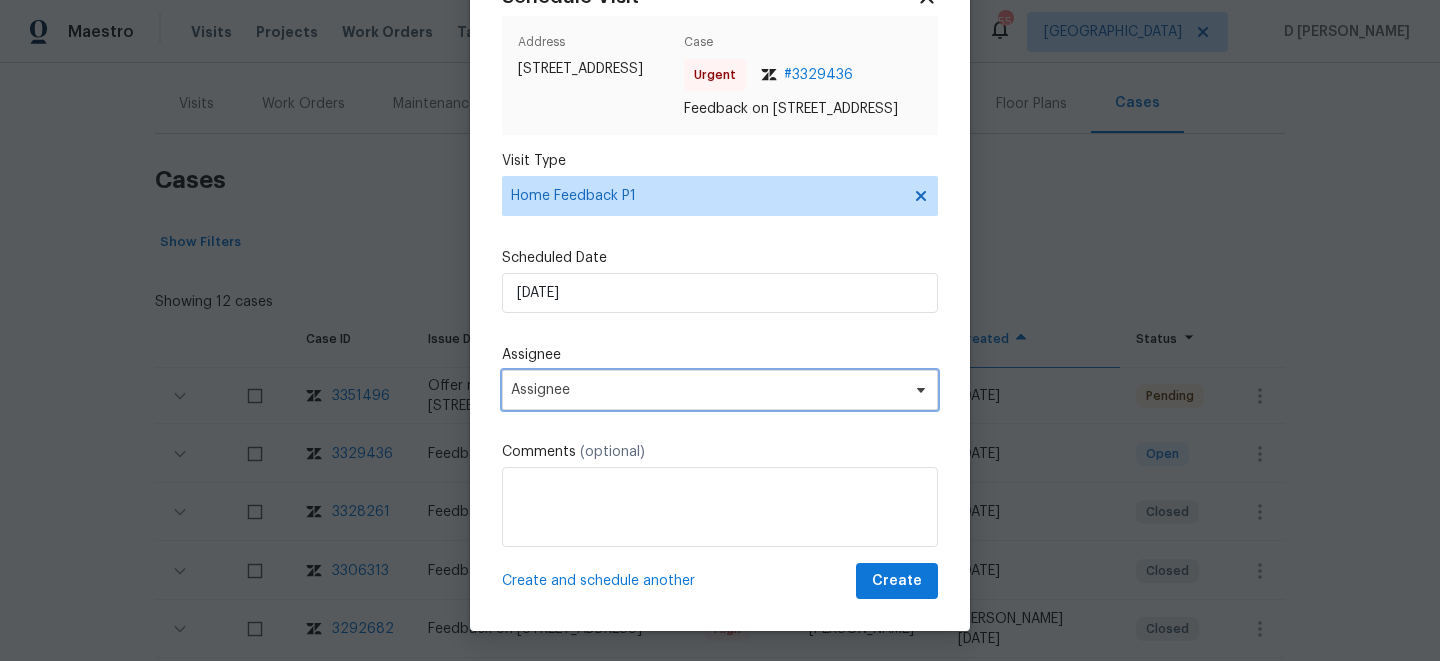 click on "Assignee" at bounding box center [707, 390] 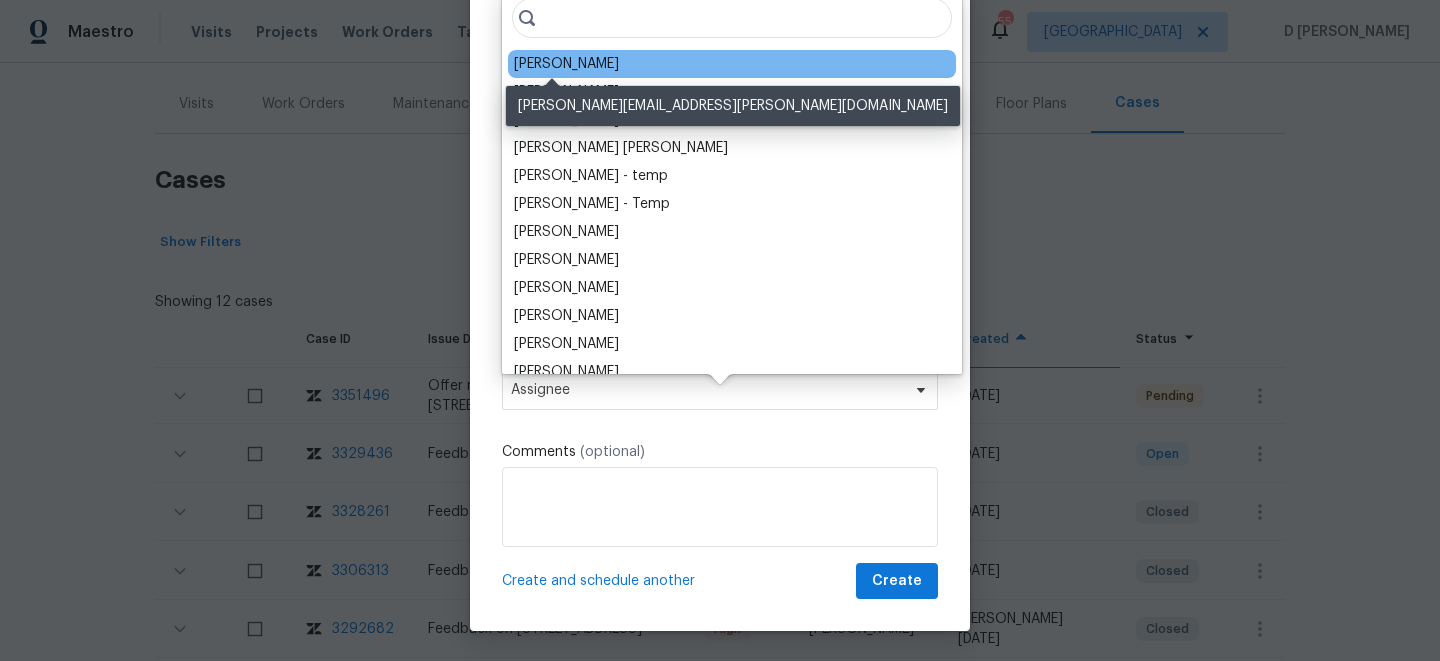 click on "[PERSON_NAME]" at bounding box center (566, 64) 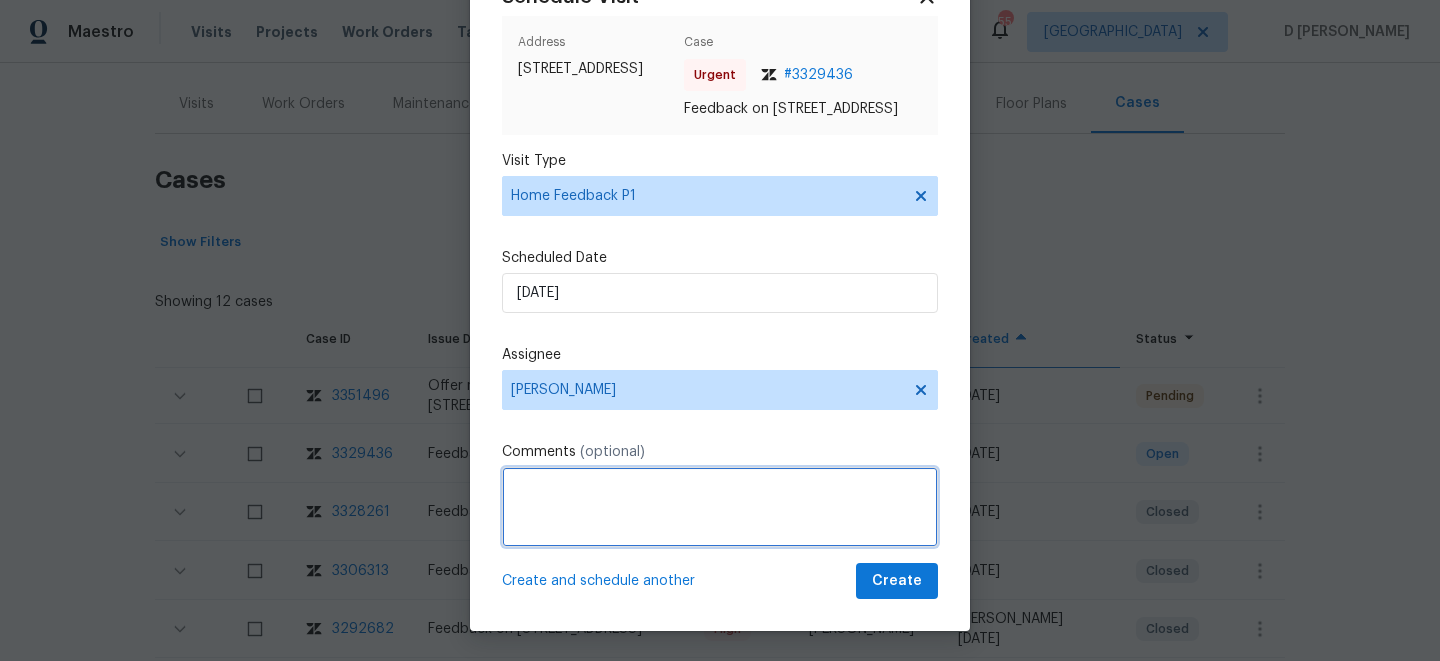 click at bounding box center (720, 507) 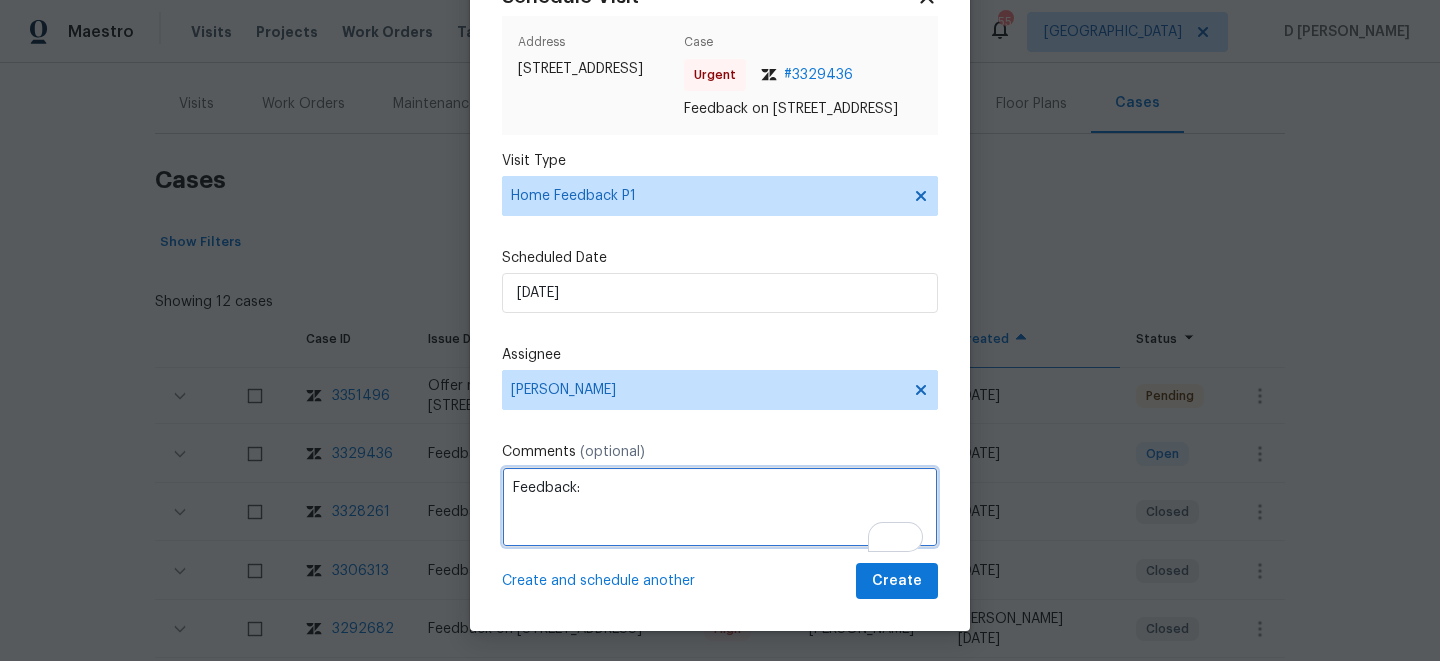 click on "Feedback:" at bounding box center [720, 507] 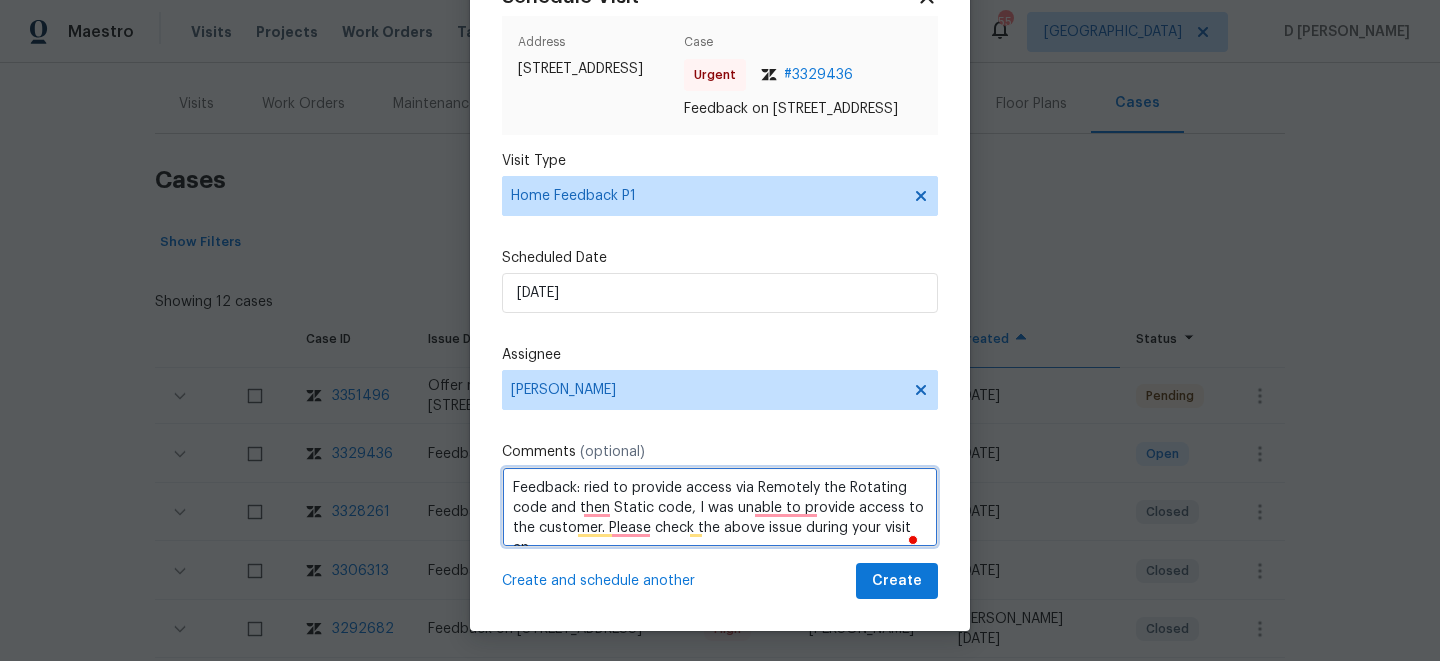 scroll, scrollTop: 9, scrollLeft: 0, axis: vertical 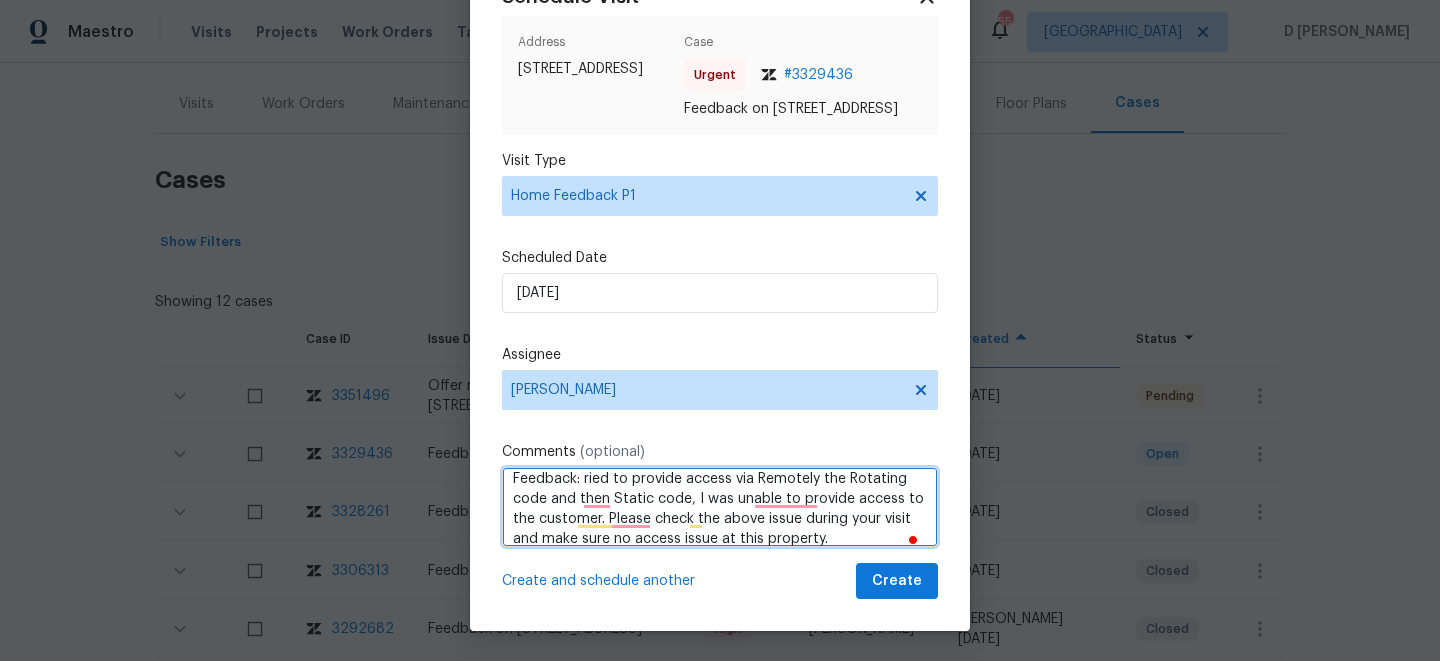 type on "Feedback: ried to provide access via Remotely the Rotating code and then Static code, I was unable to provide access to the customer. Please check the above issue during your visit and make sure no access issue at this property." 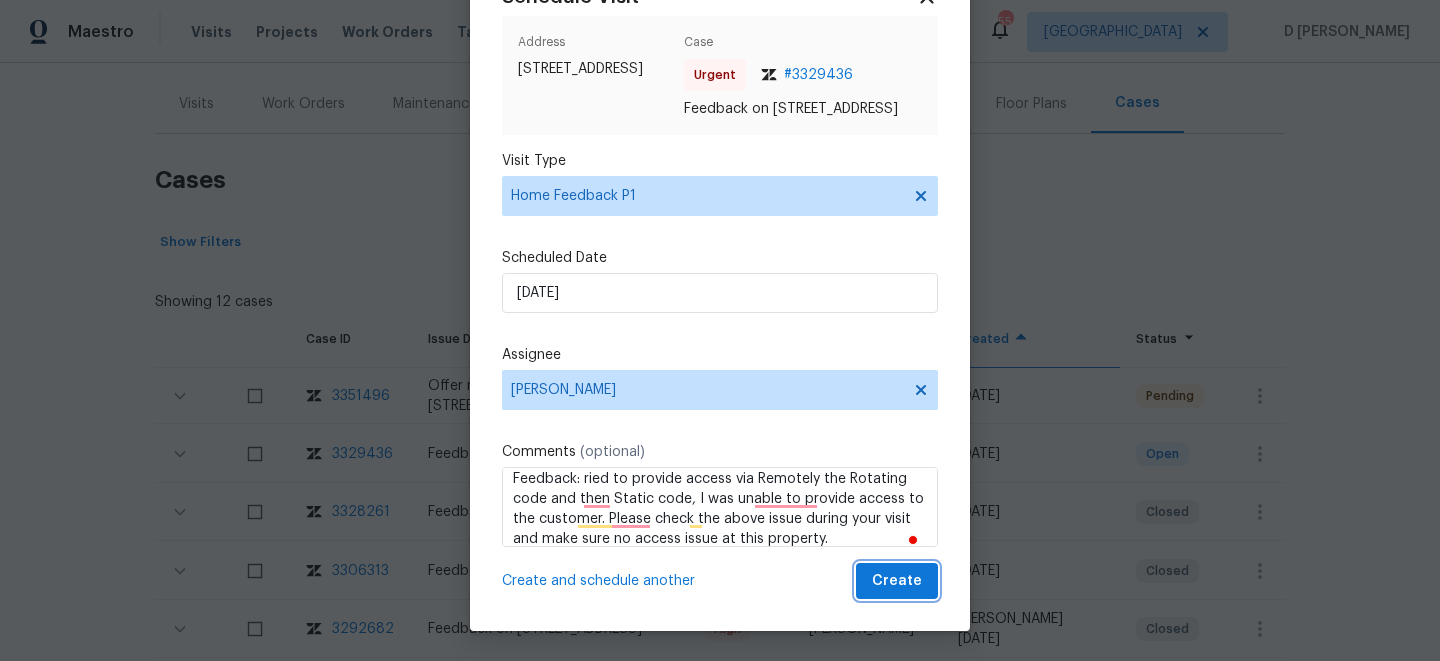 click on "Create" at bounding box center (897, 581) 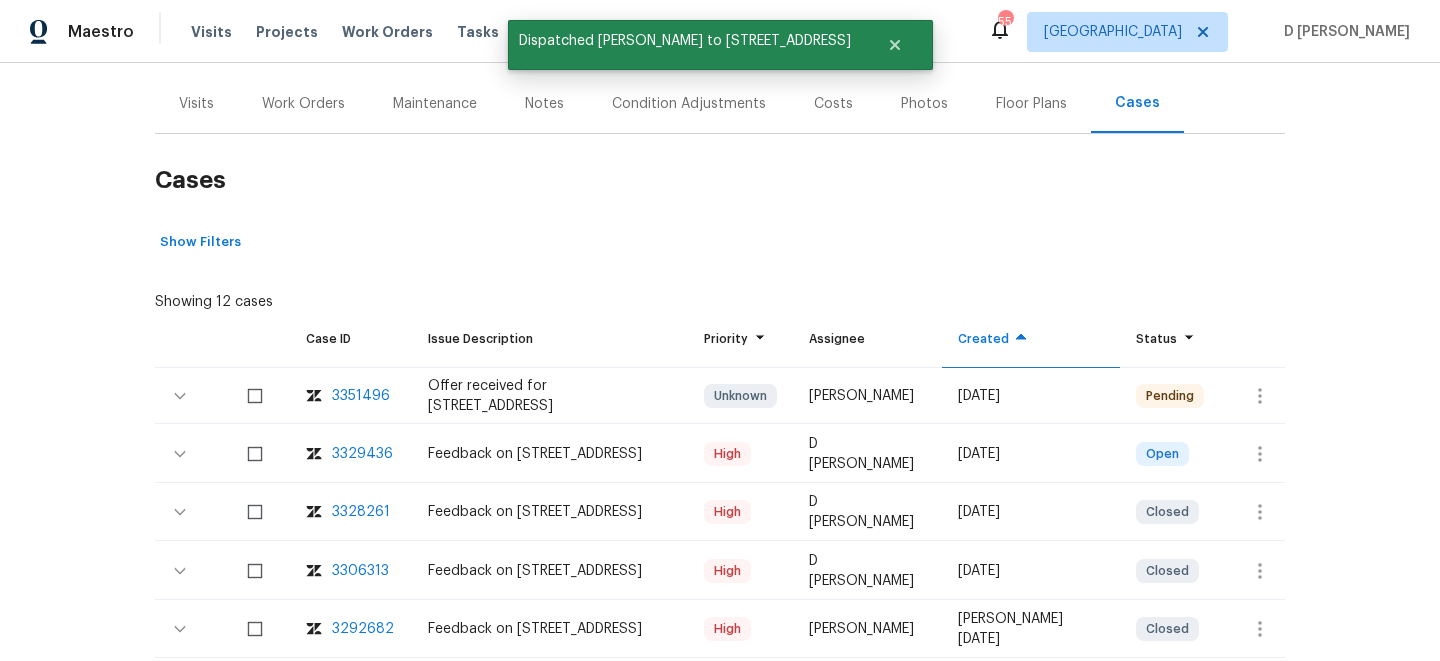 scroll, scrollTop: 0, scrollLeft: 0, axis: both 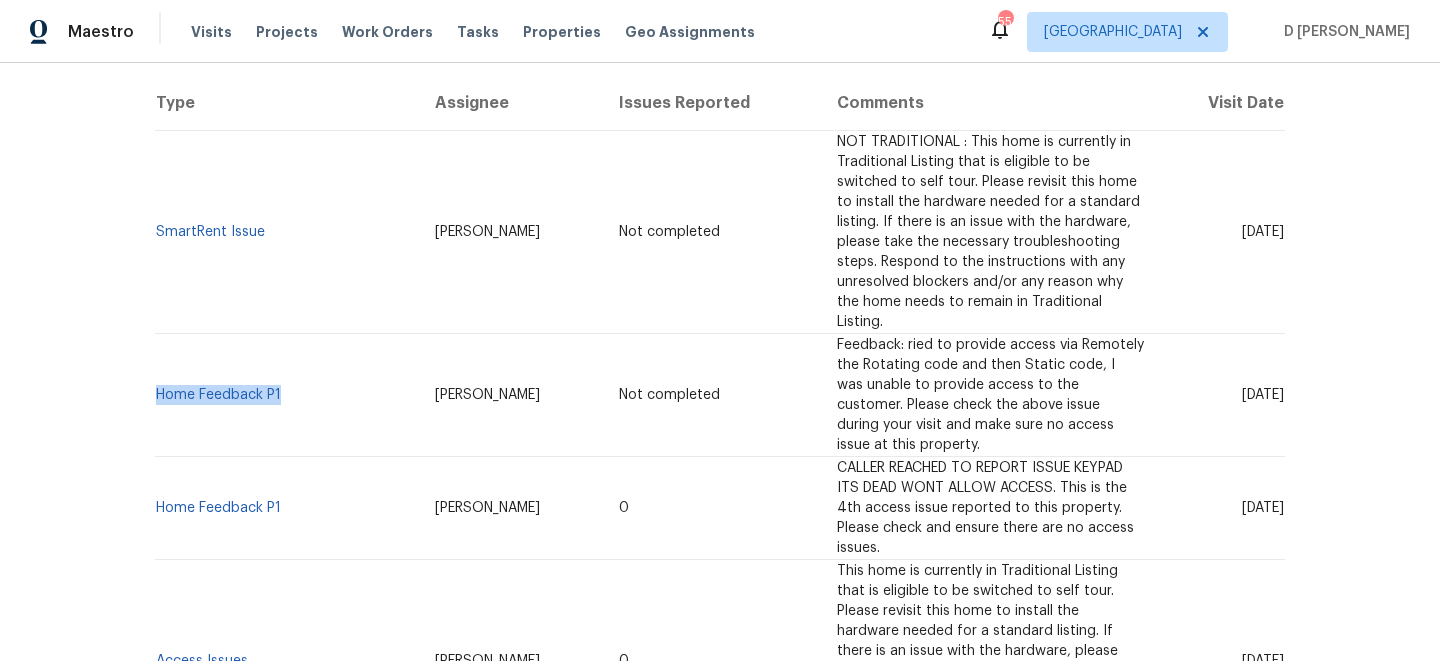 drag, startPoint x: 288, startPoint y: 397, endPoint x: 158, endPoint y: 386, distance: 130.46455 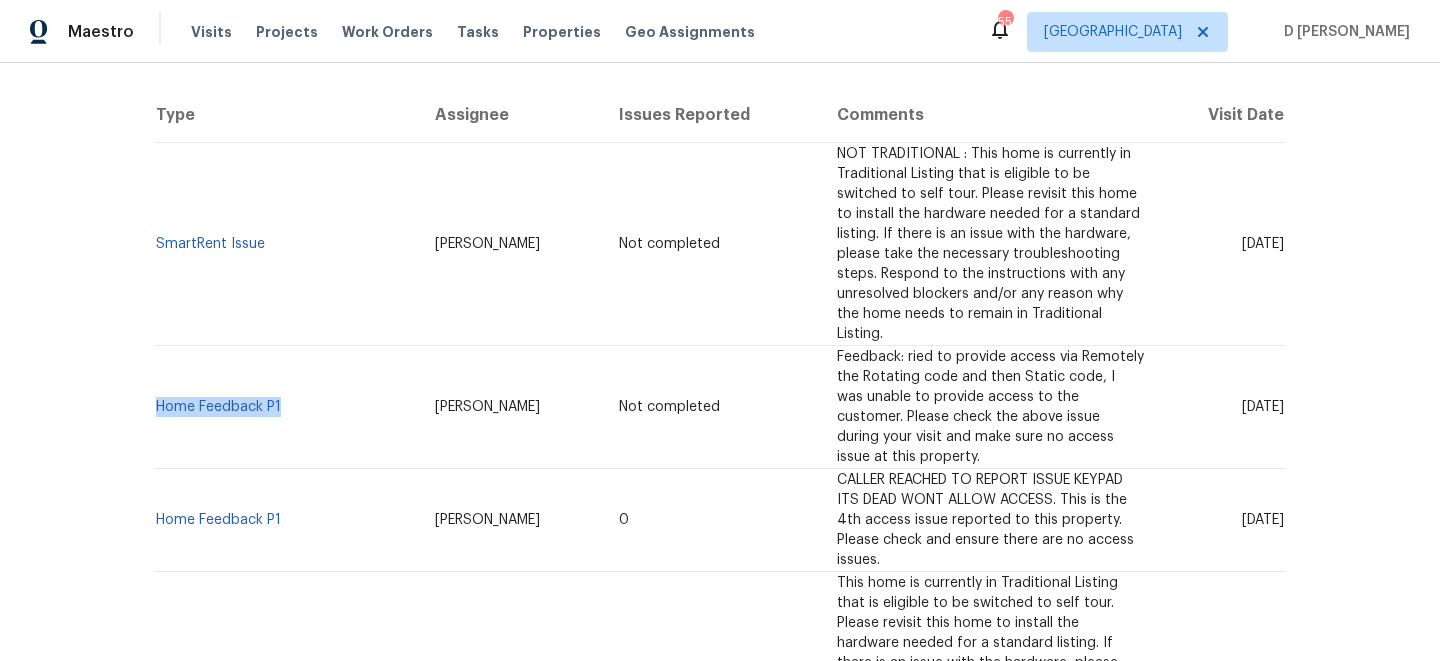 scroll, scrollTop: 367, scrollLeft: 0, axis: vertical 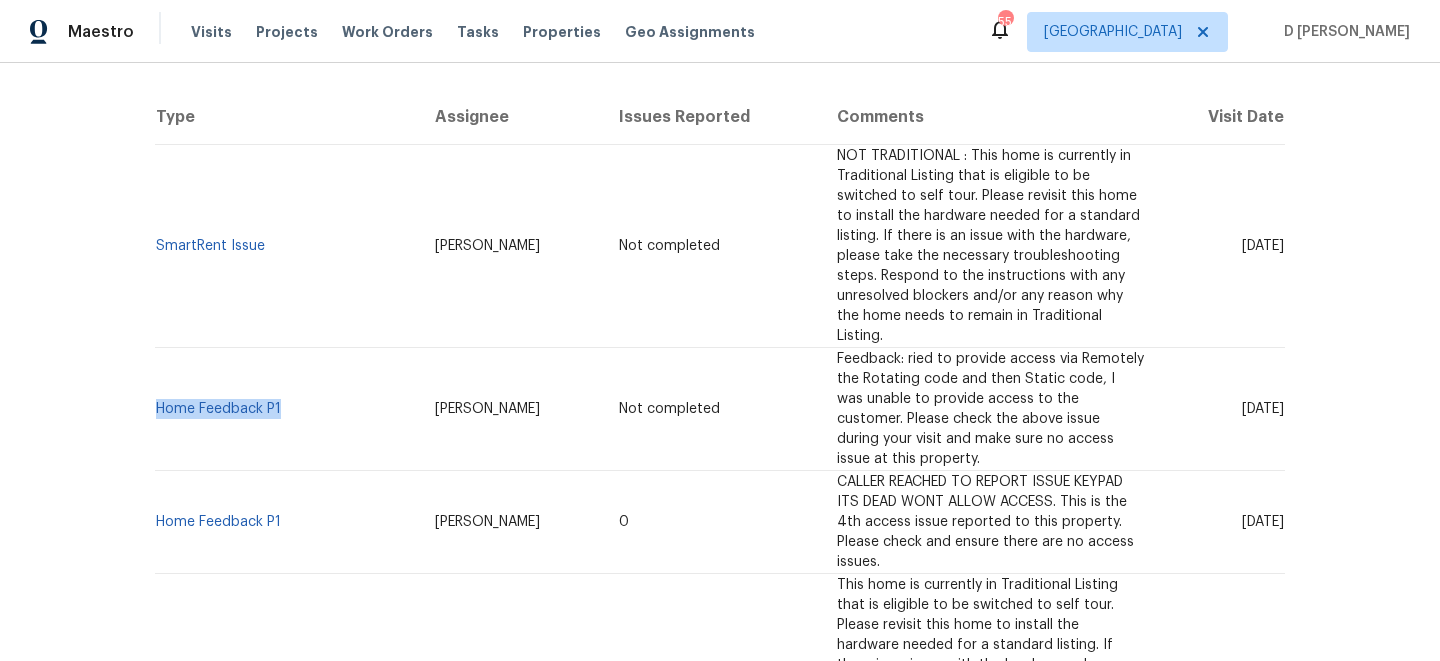 copy on "Home Feedback P1" 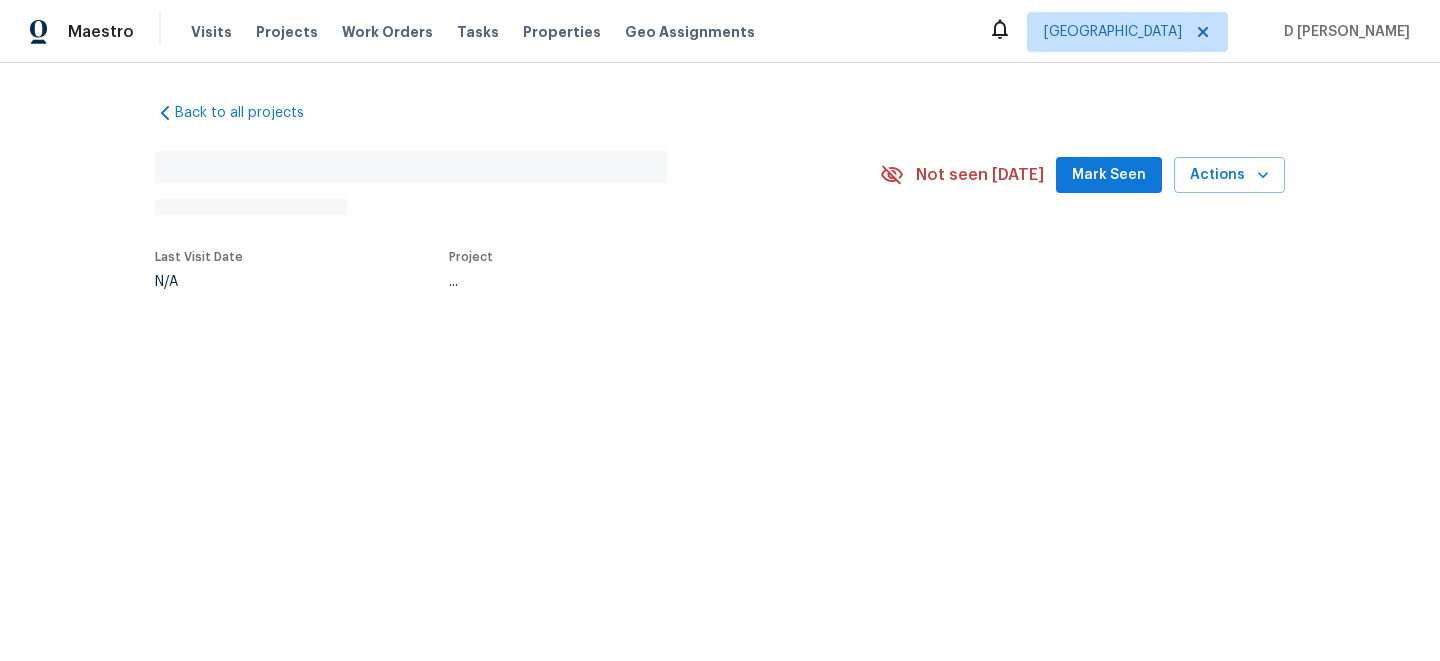 scroll, scrollTop: 0, scrollLeft: 0, axis: both 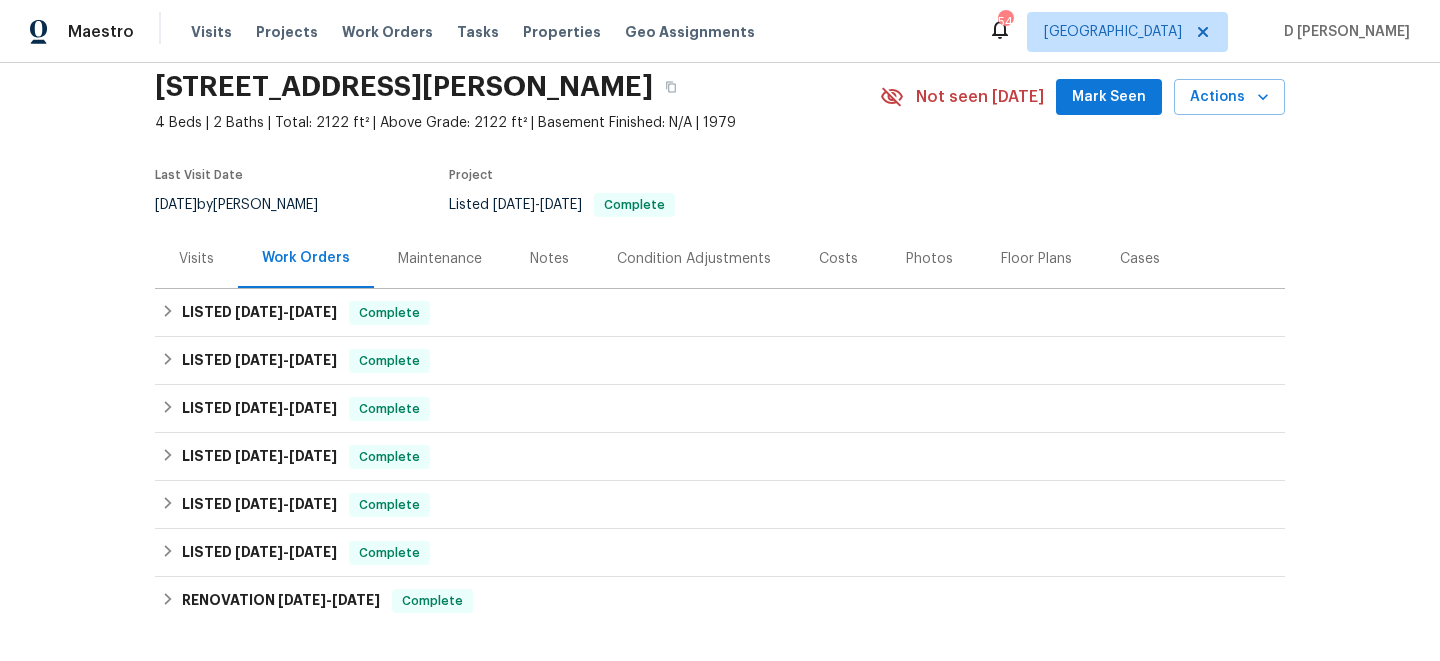 click on "Visits" at bounding box center [196, 259] 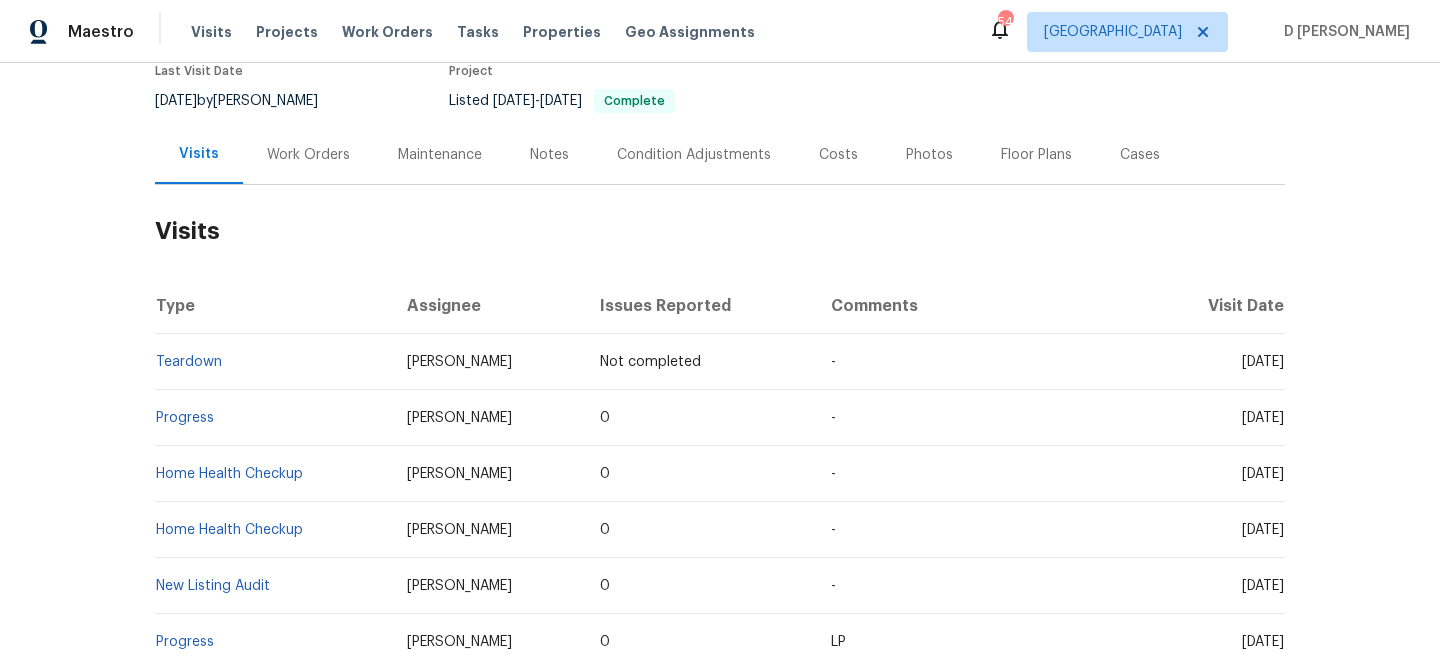 scroll, scrollTop: 199, scrollLeft: 0, axis: vertical 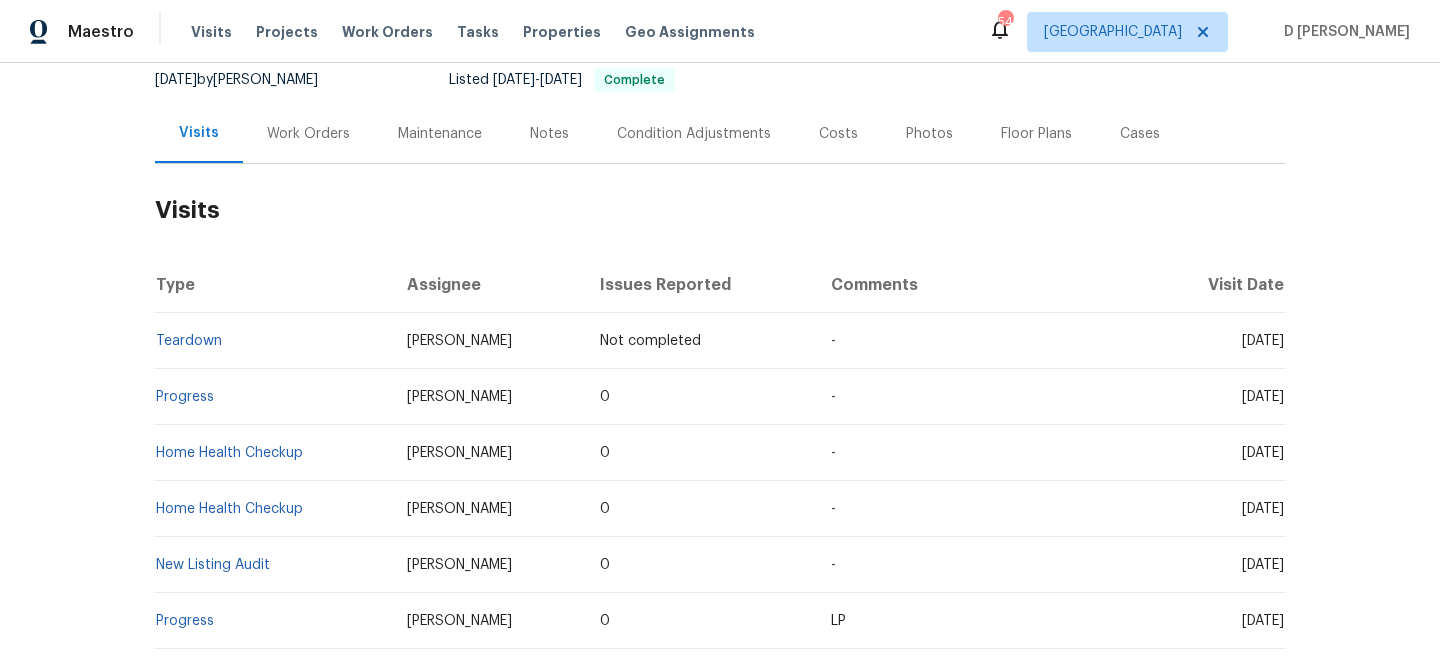 click on "Work Orders" at bounding box center [308, 134] 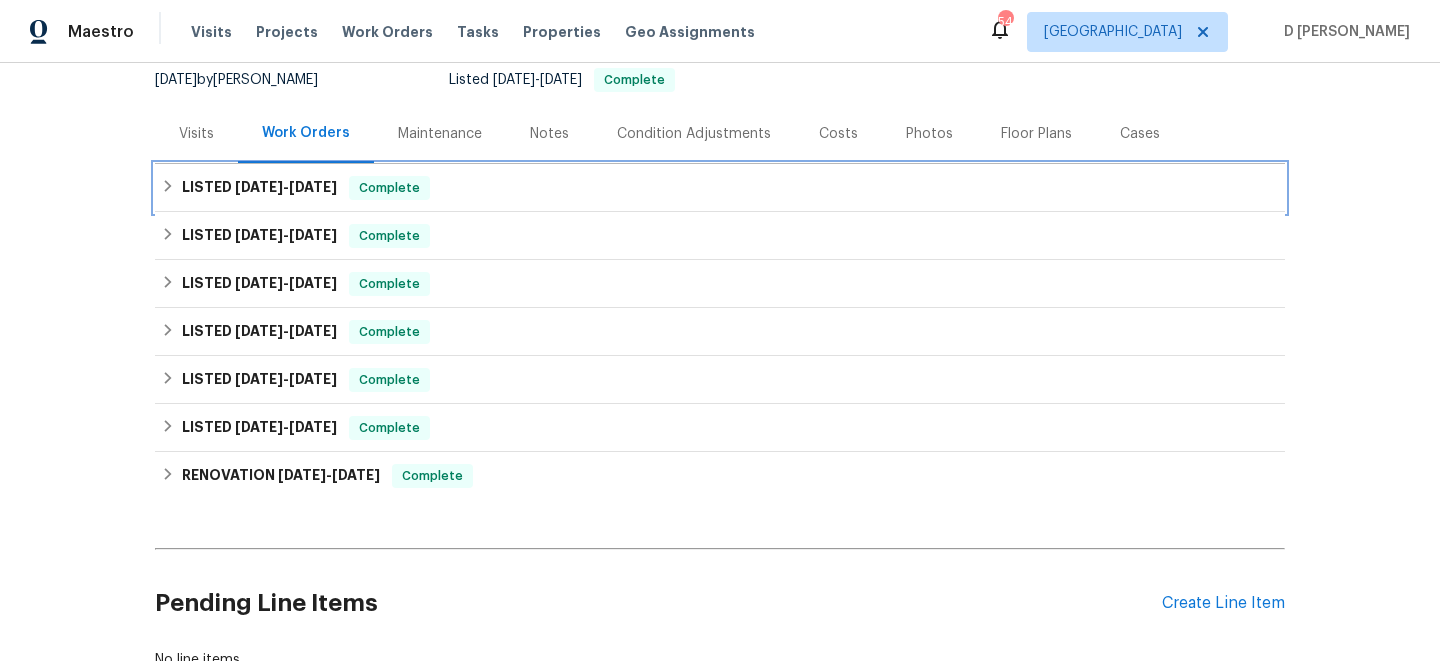 click on "LISTED   6/5/25  -  6/17/25" at bounding box center (259, 188) 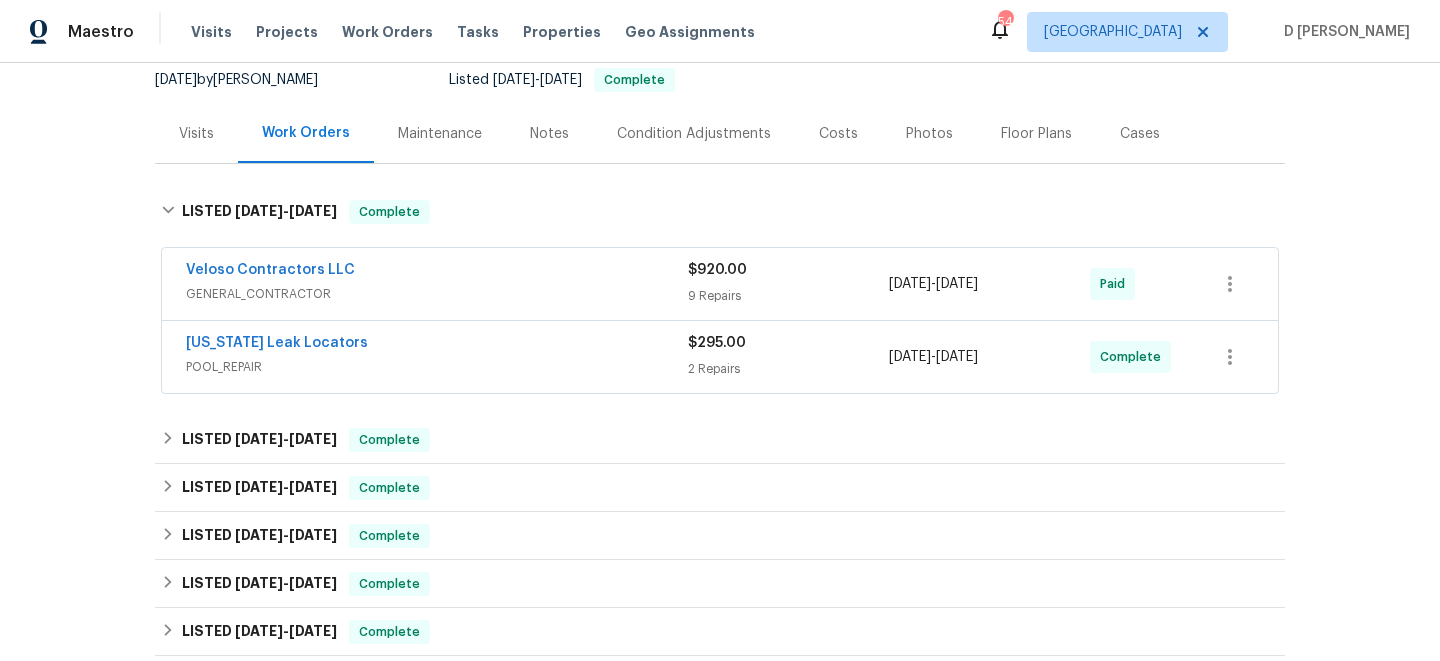 click on "POOL_REPAIR" at bounding box center [437, 367] 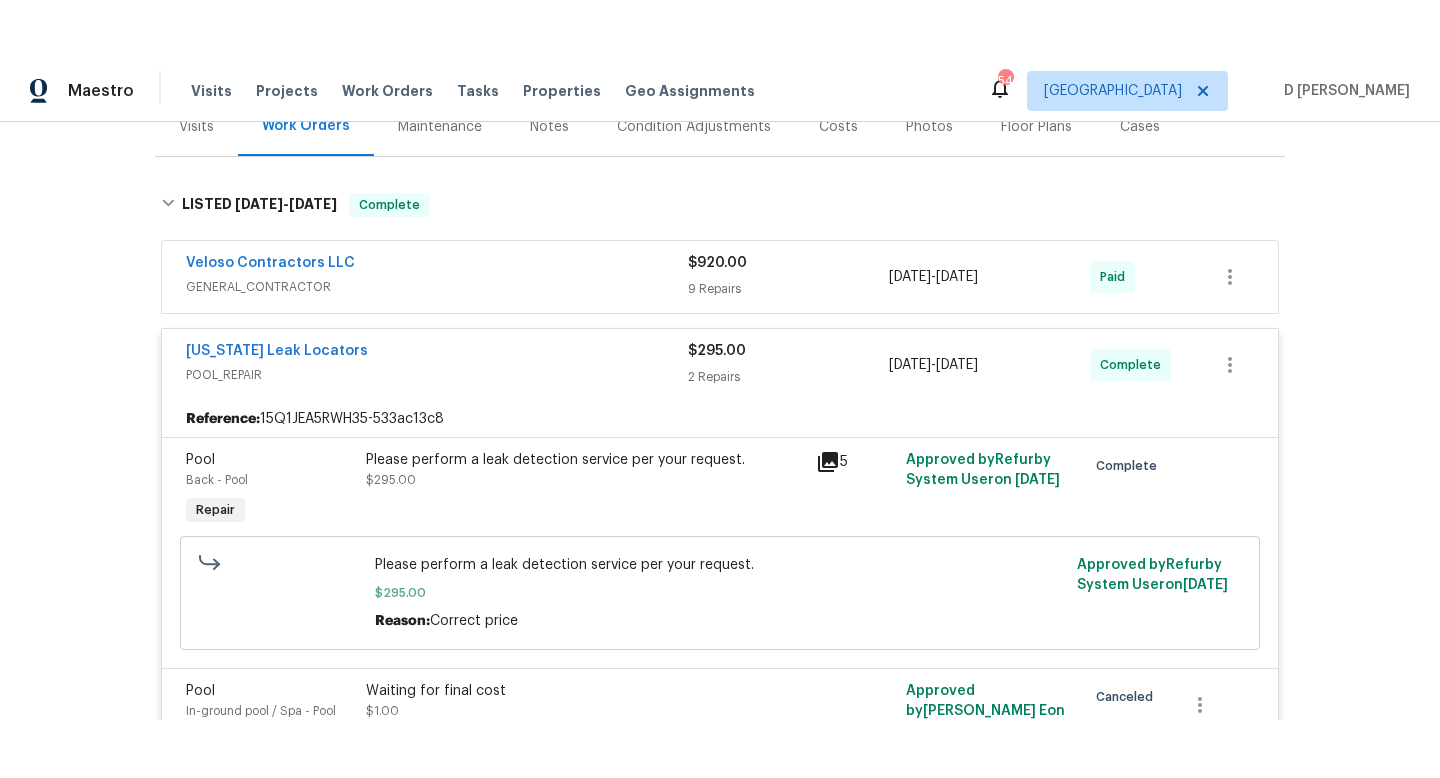 scroll, scrollTop: 263, scrollLeft: 0, axis: vertical 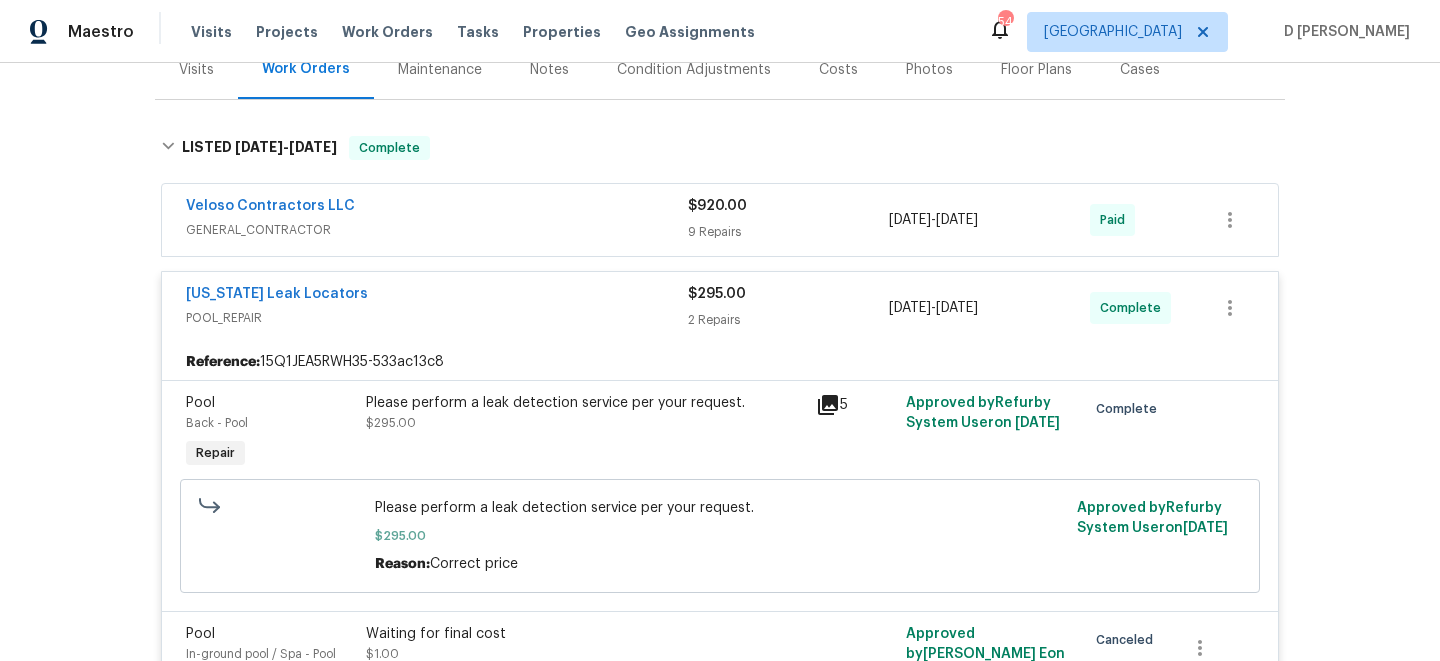 click on "POOL_REPAIR" at bounding box center (437, 318) 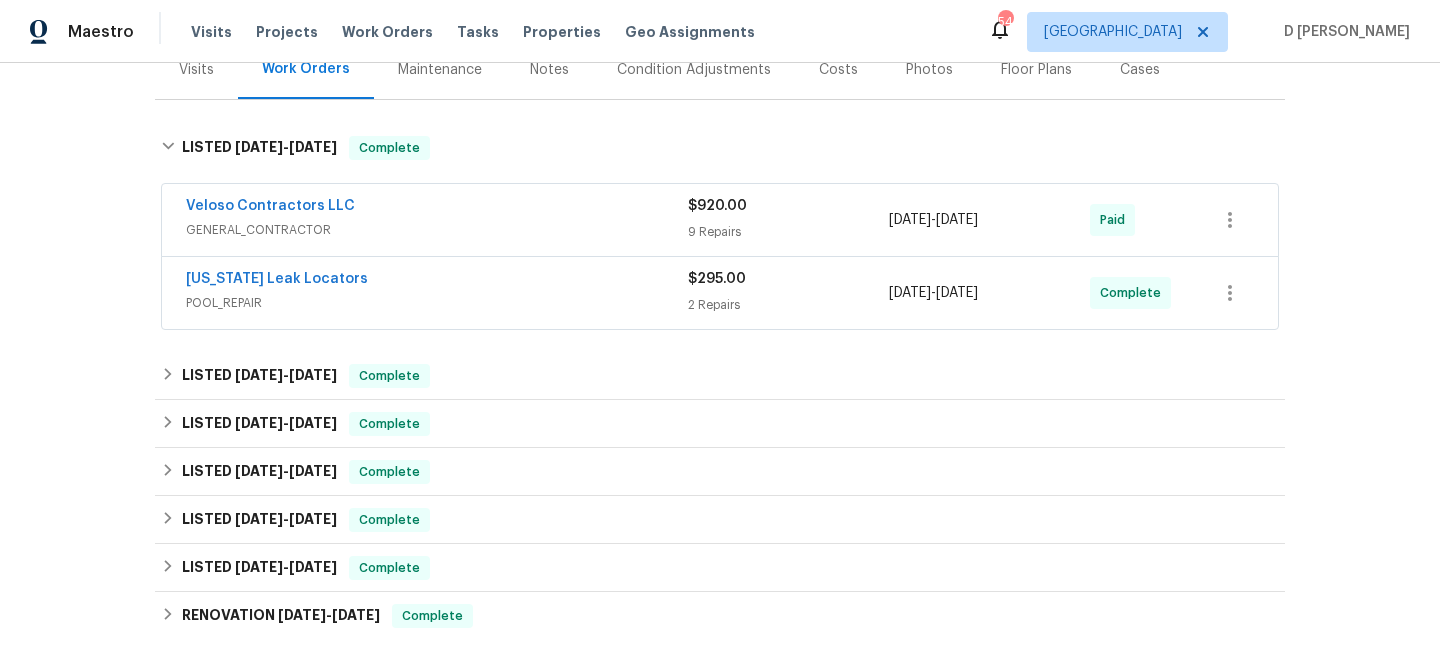 click on "Florida Leak Locators" at bounding box center (437, 281) 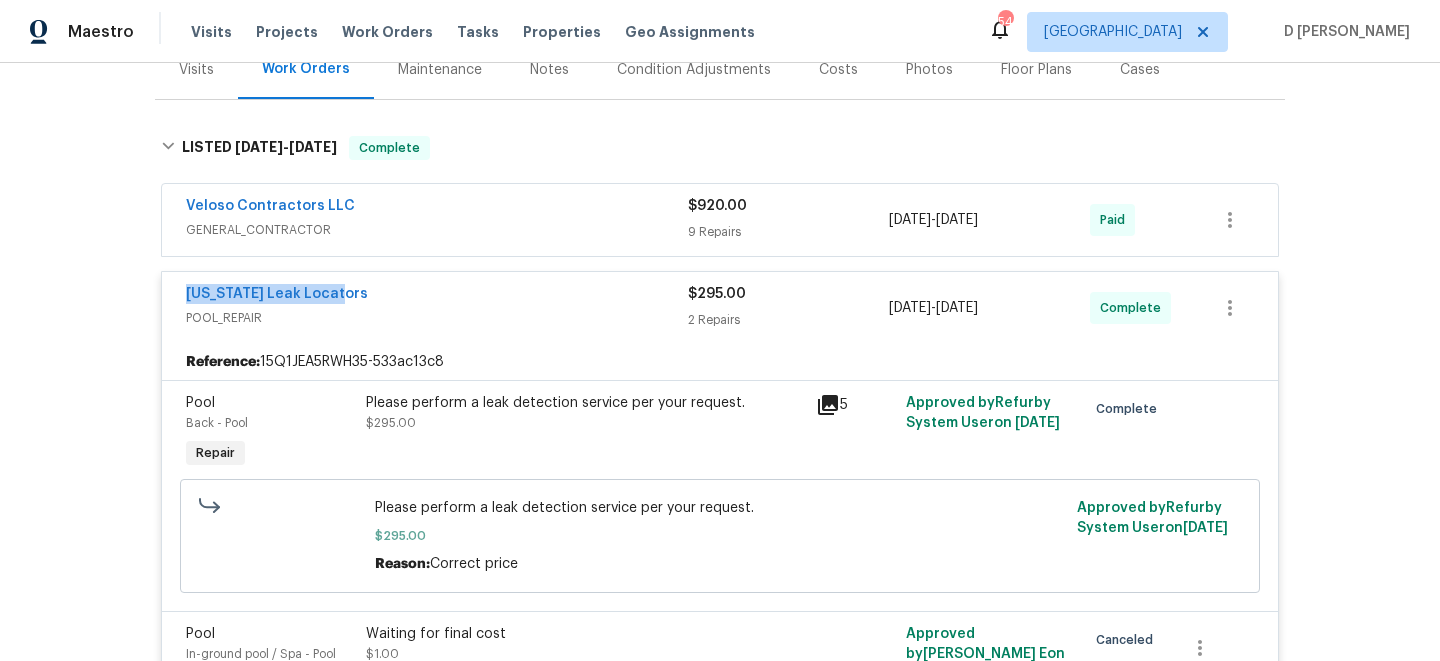 drag, startPoint x: 175, startPoint y: 302, endPoint x: 448, endPoint y: 301, distance: 273.00183 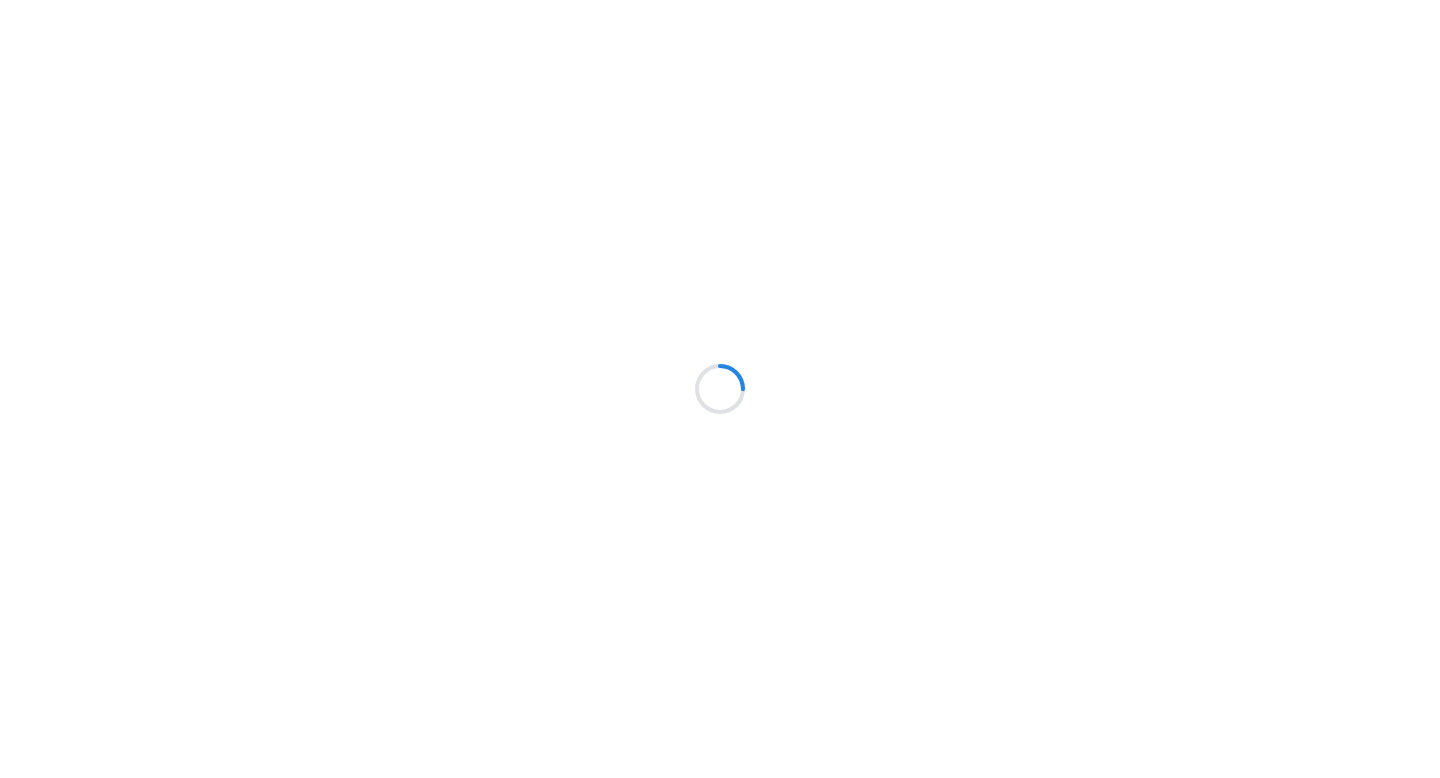 scroll, scrollTop: 0, scrollLeft: 0, axis: both 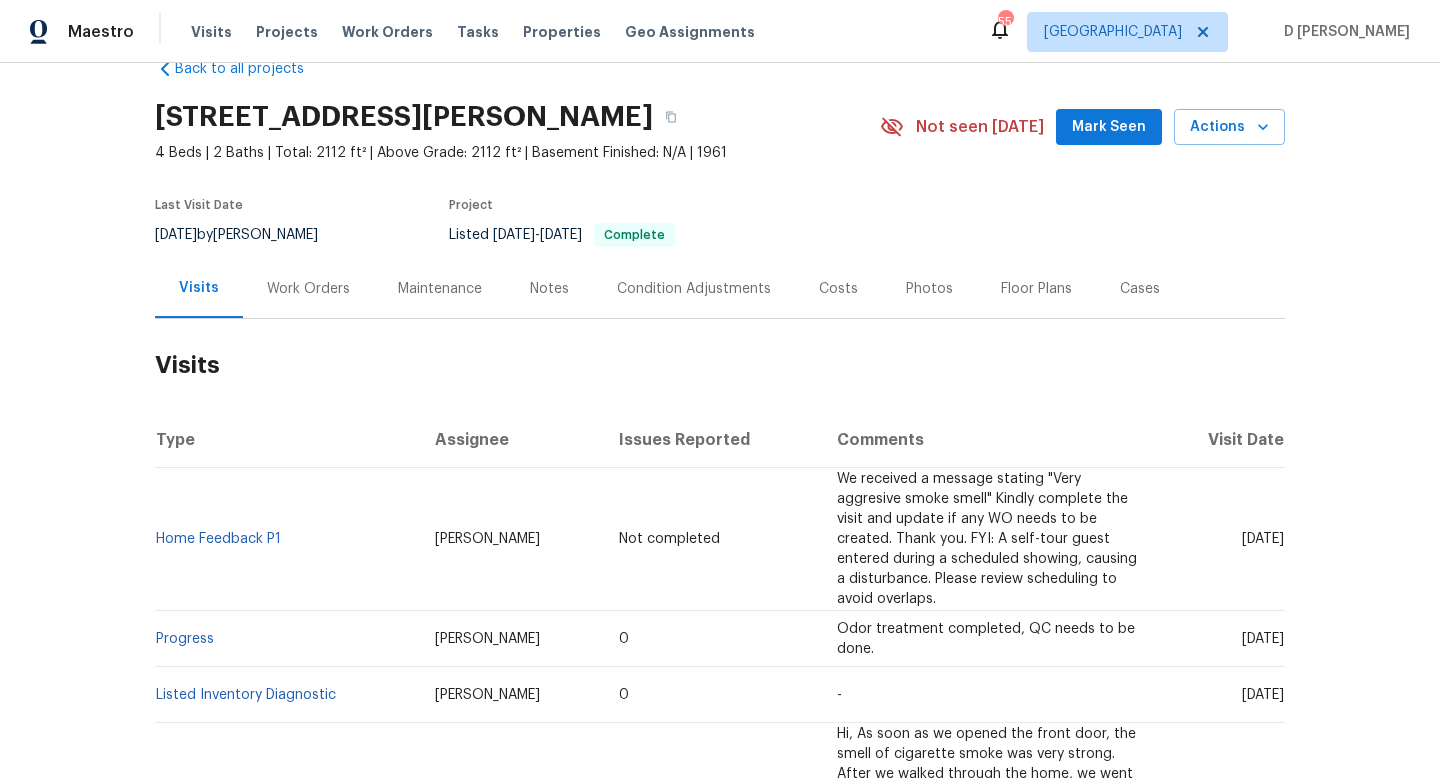 click on "Work Orders" at bounding box center (308, 289) 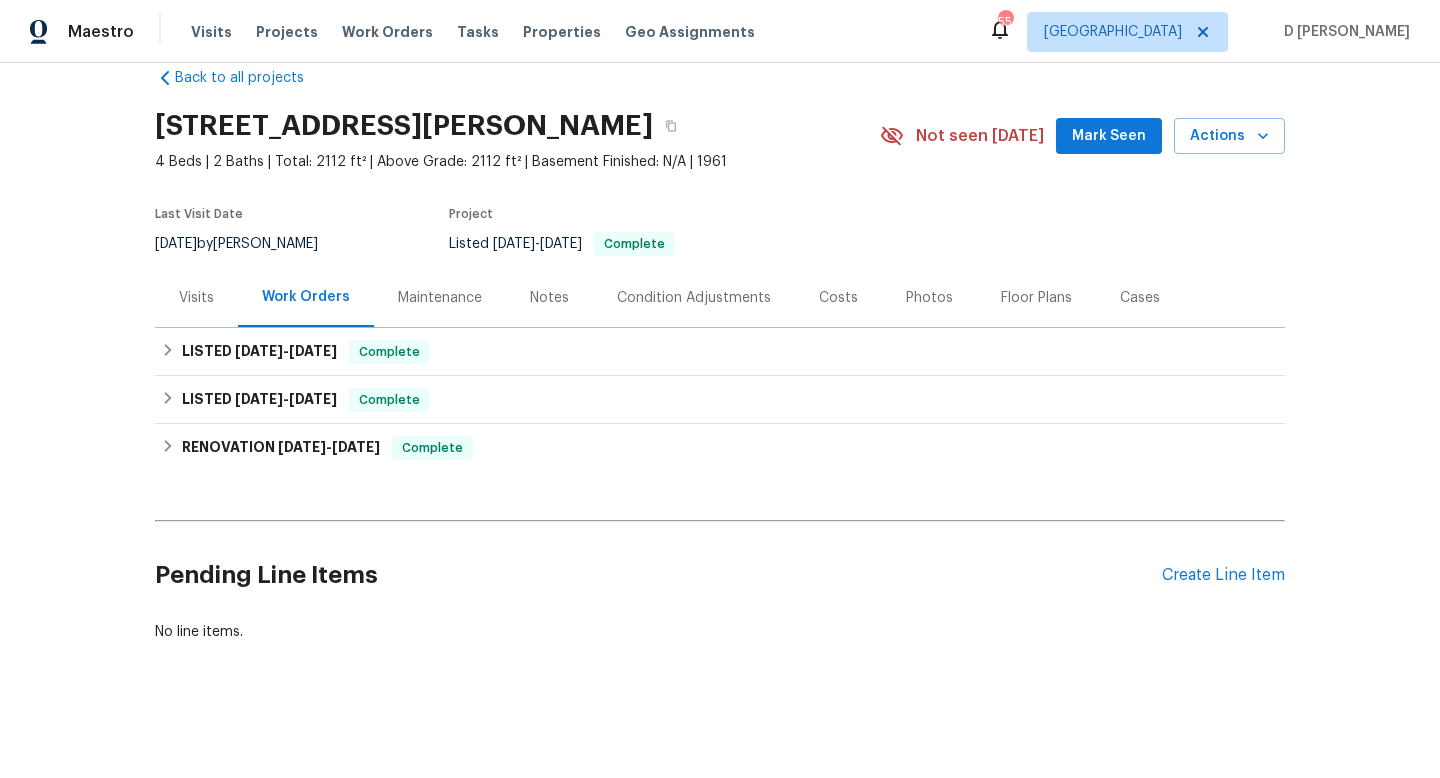 click on "Visits" at bounding box center [196, 298] 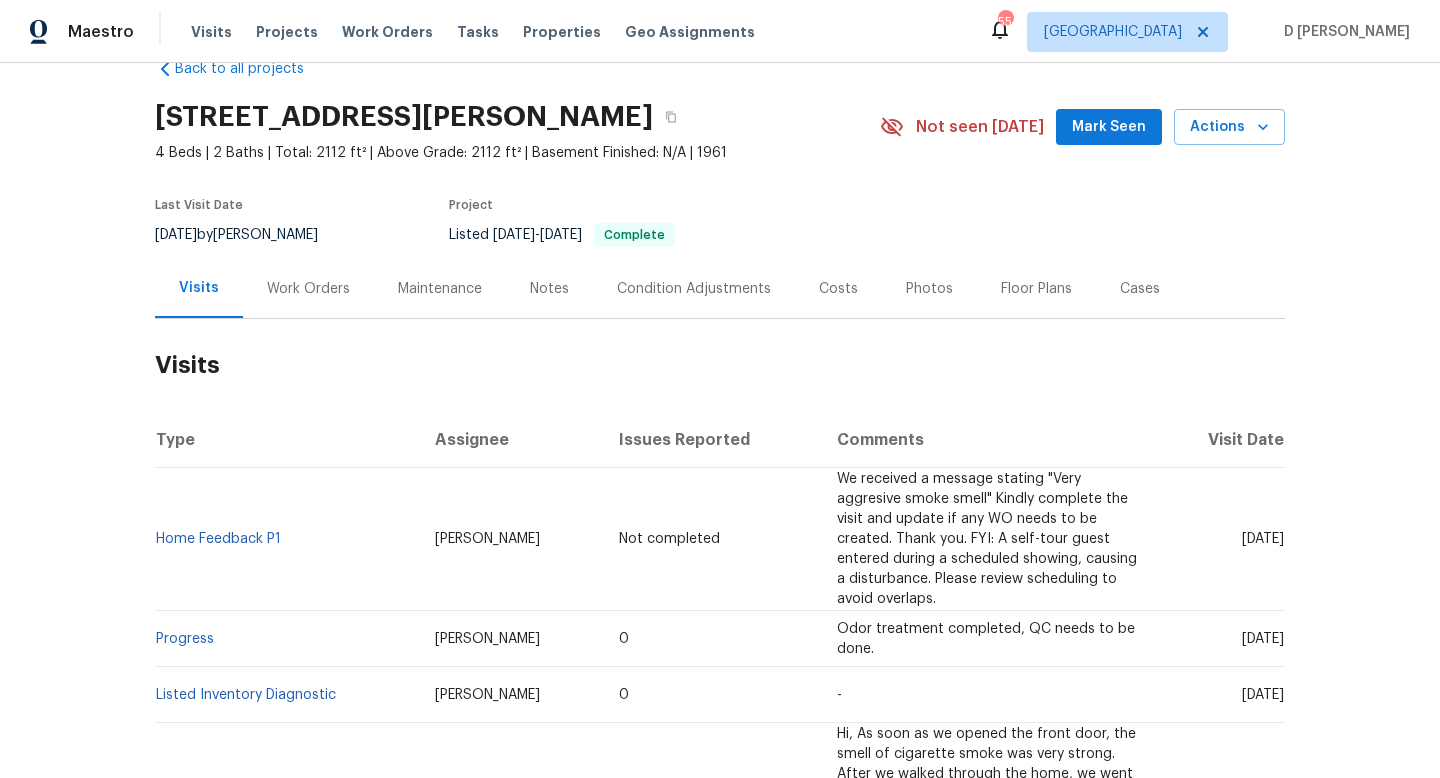 click on "Work Orders" at bounding box center (308, 289) 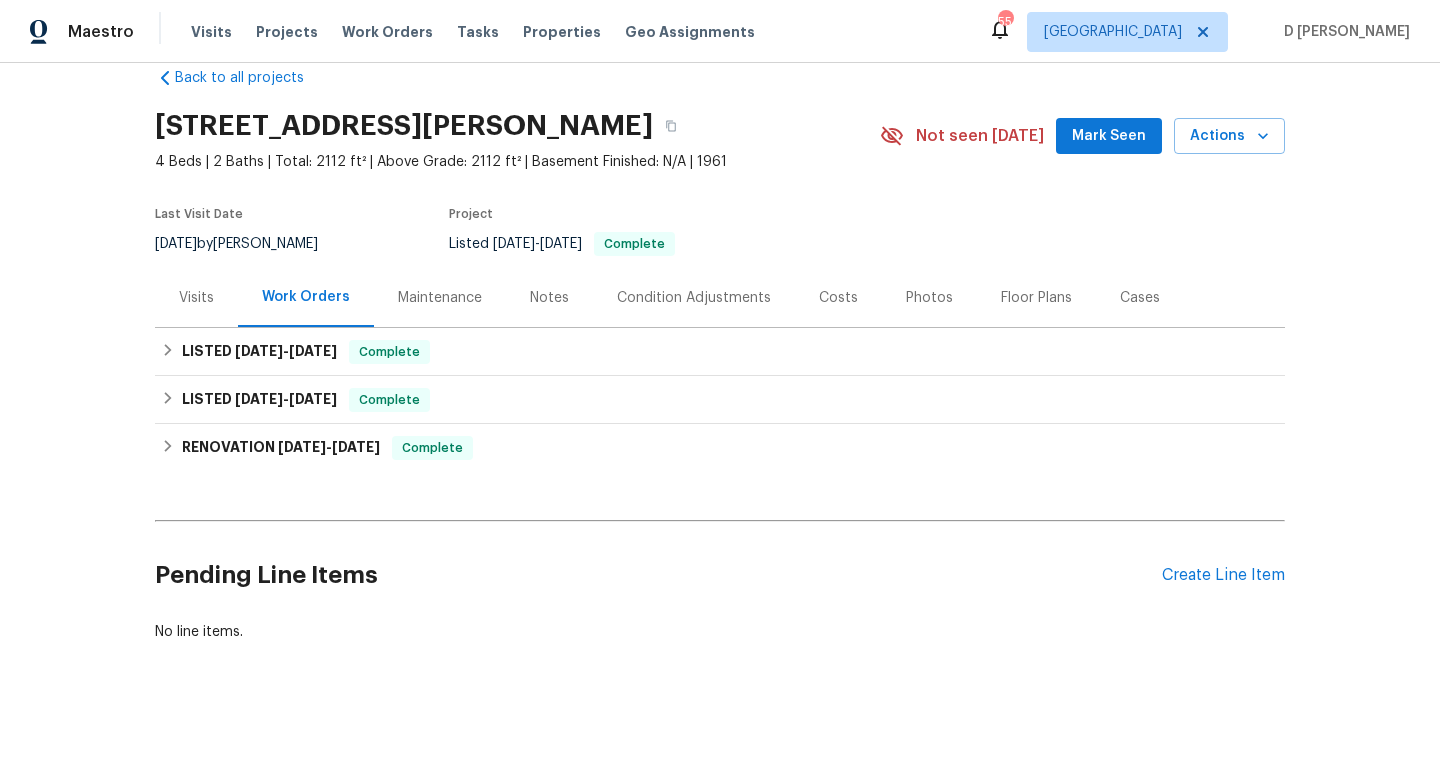 click on "Visits" at bounding box center [196, 297] 